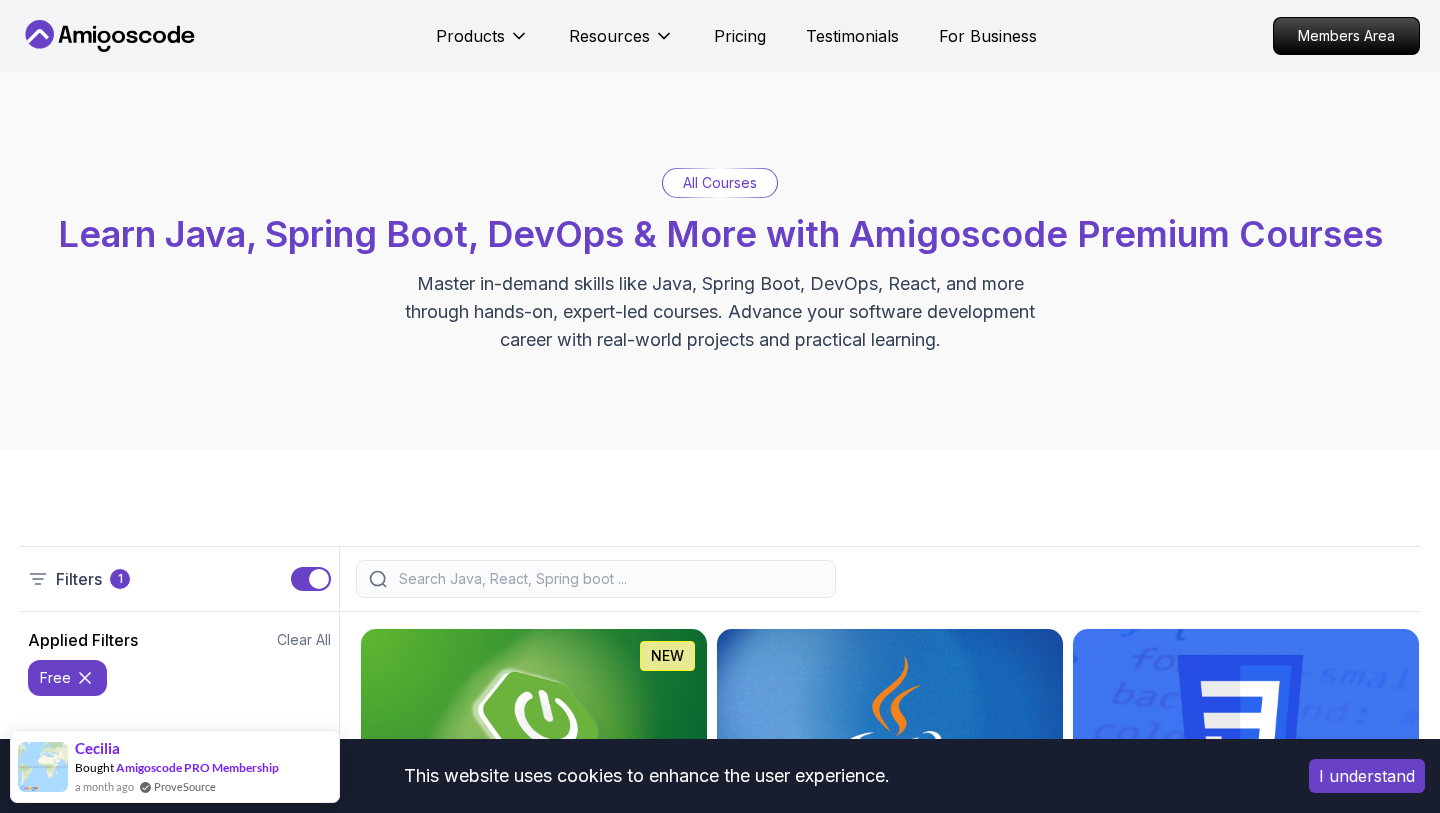 scroll, scrollTop: 1024, scrollLeft: 0, axis: vertical 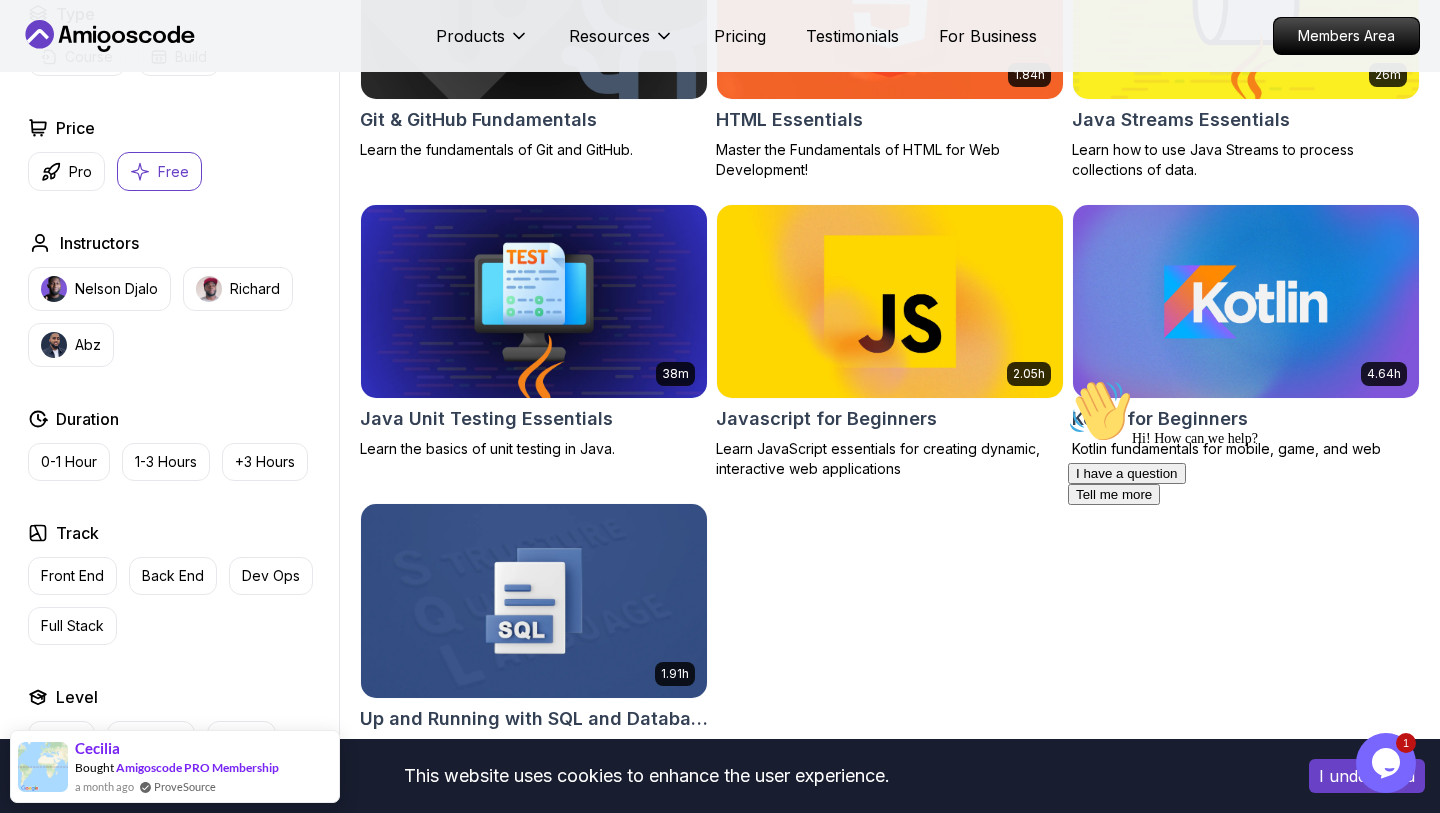 click at bounding box center (533, 301) 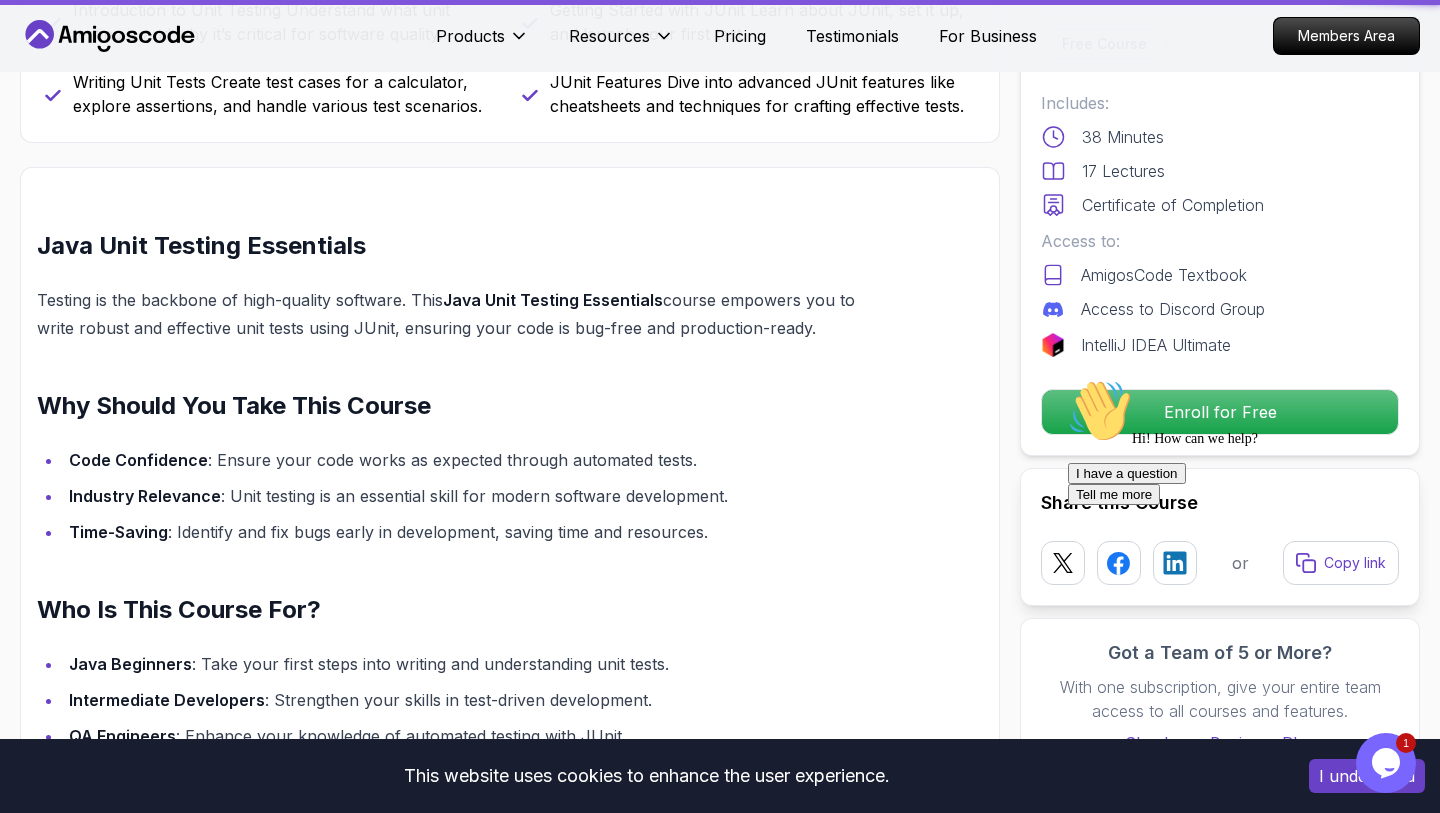 scroll, scrollTop: 0, scrollLeft: 0, axis: both 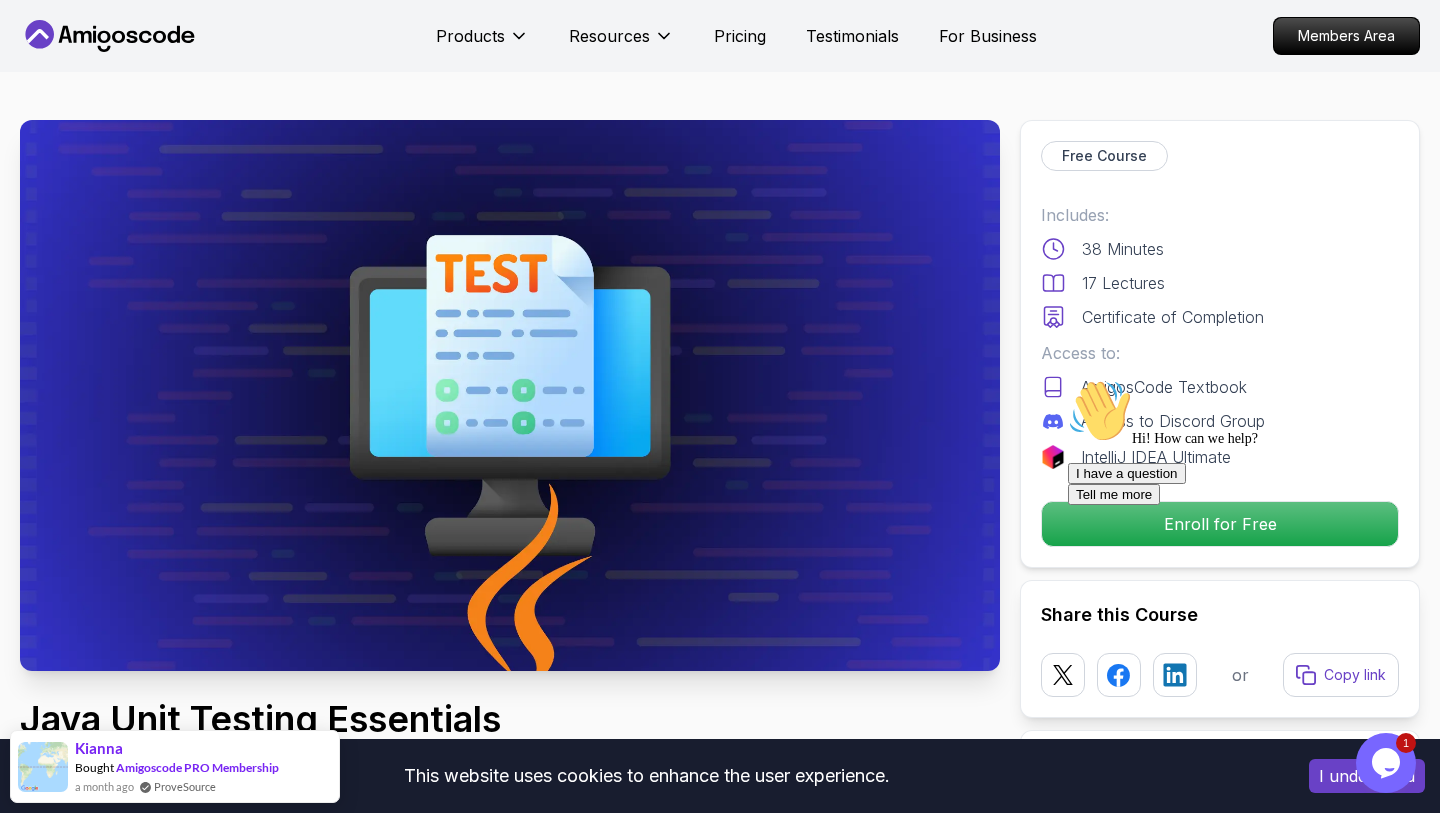 click at bounding box center (1248, 379) 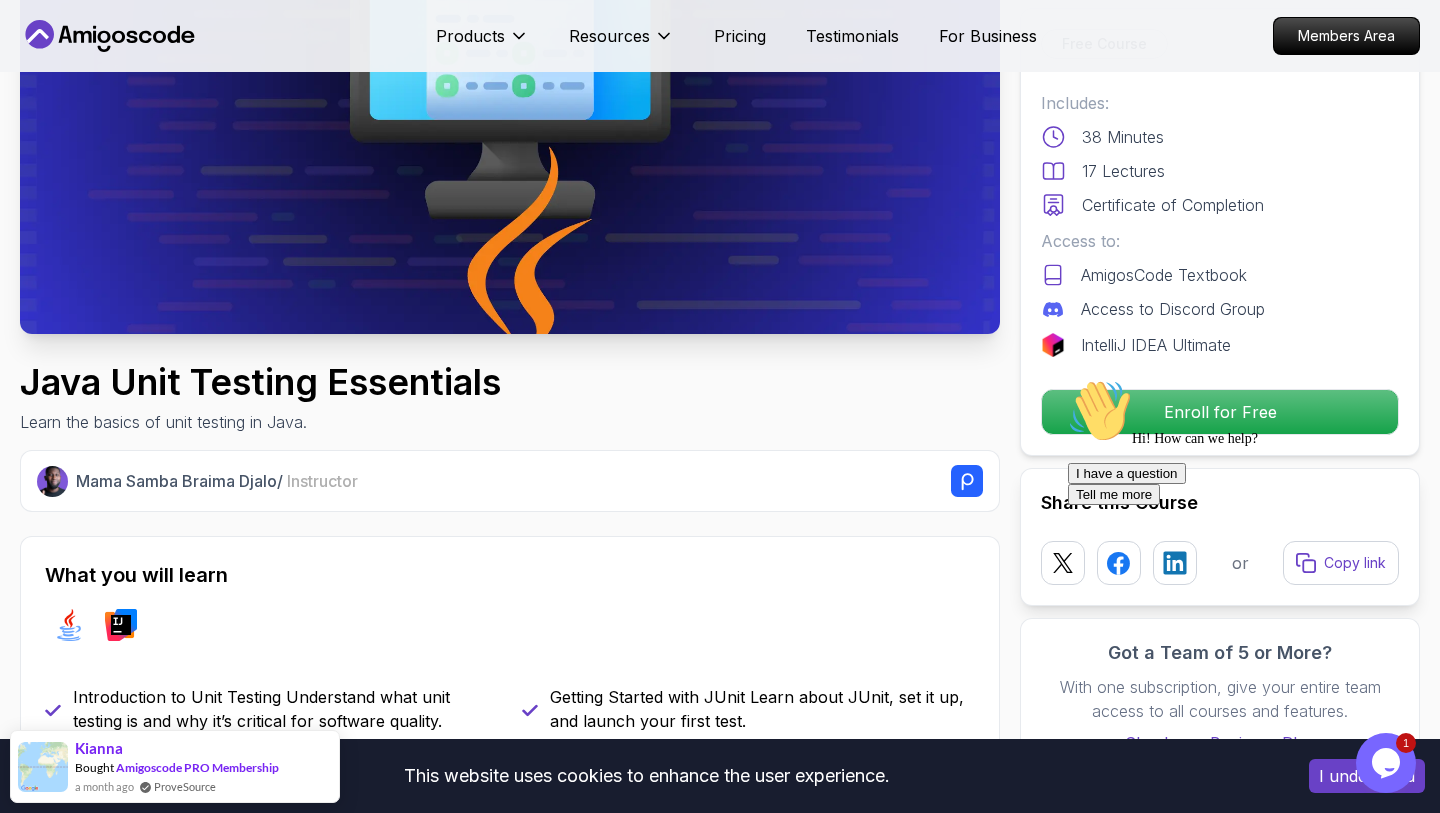 scroll, scrollTop: 469, scrollLeft: 0, axis: vertical 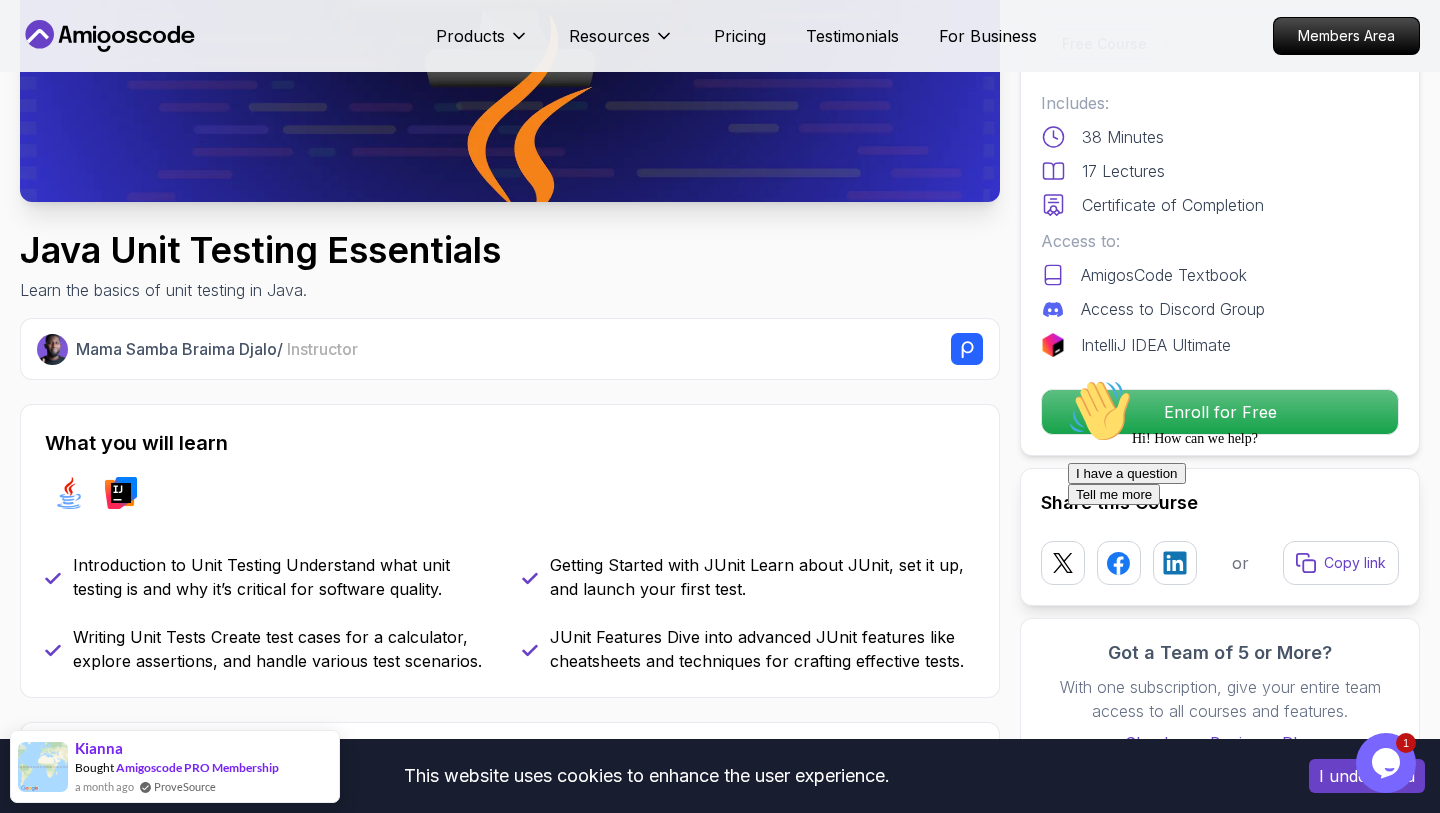 click on "Hi! How can we help? I have a question Tell me more" at bounding box center (1248, 442) 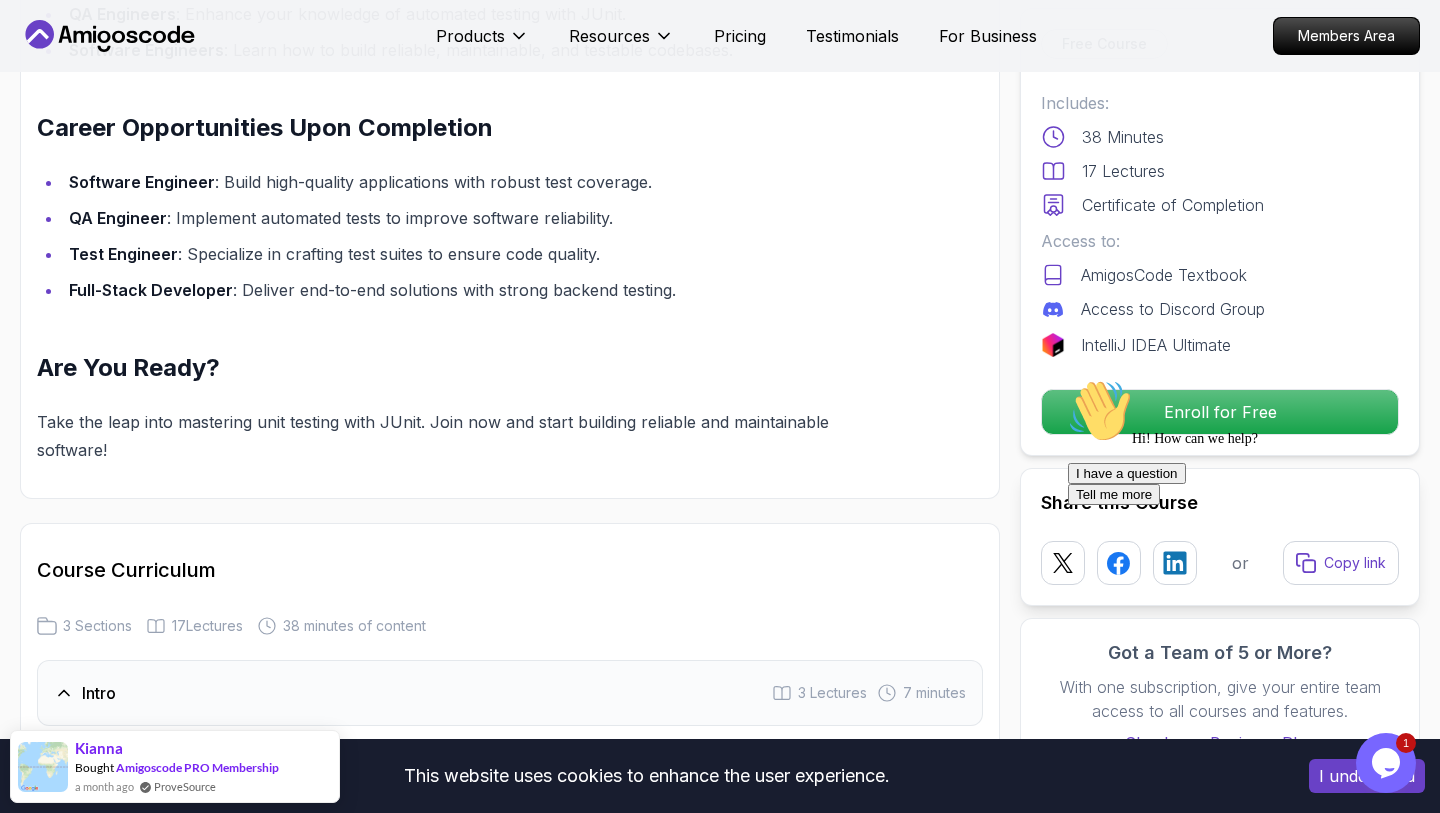 click on "Hi! How can we help? I have a question Tell me more" at bounding box center (1248, 442) 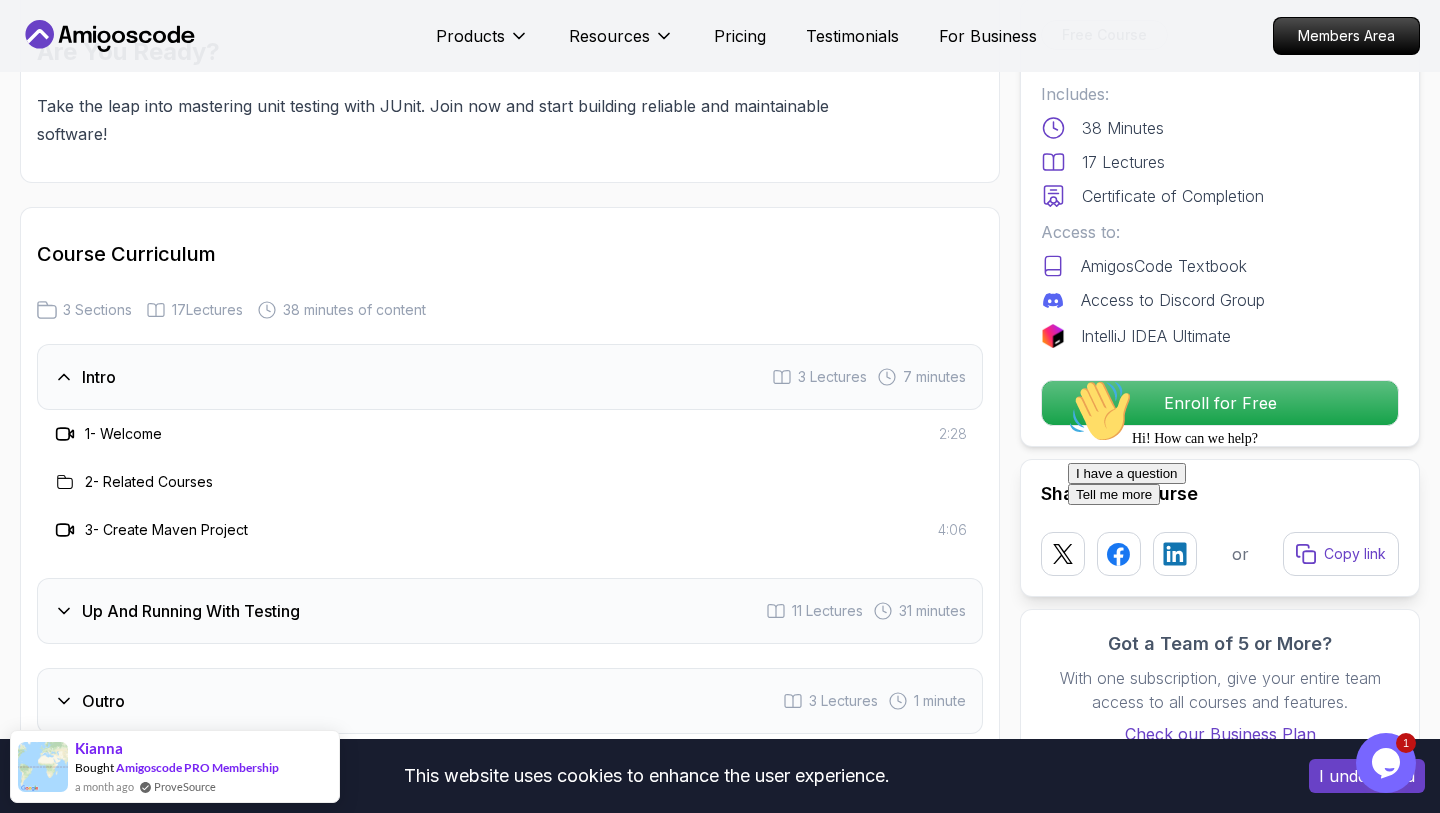 click on "Hi! How can we help? I have a question Tell me more" at bounding box center (1248, 442) 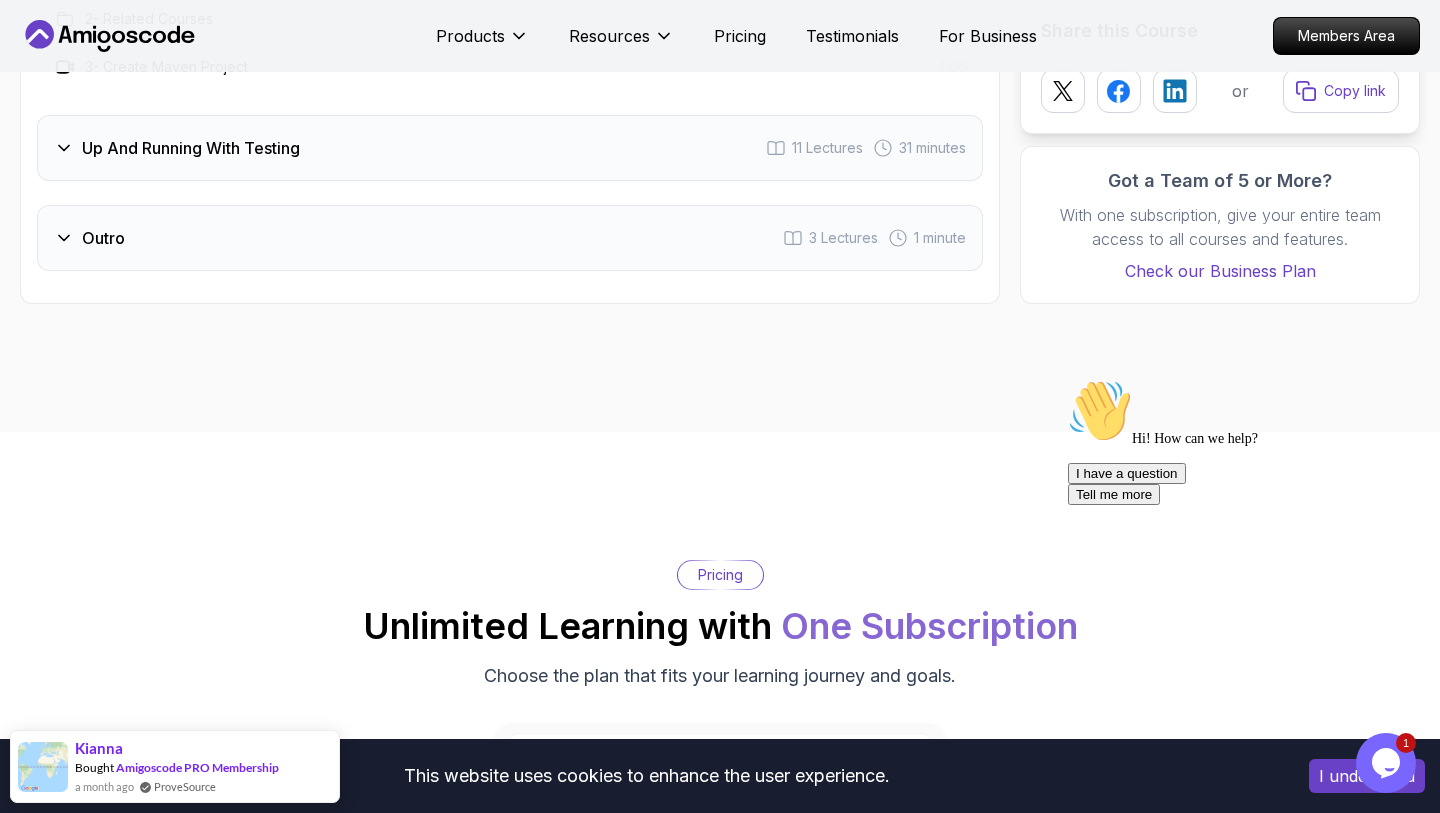 scroll, scrollTop: 2939, scrollLeft: 0, axis: vertical 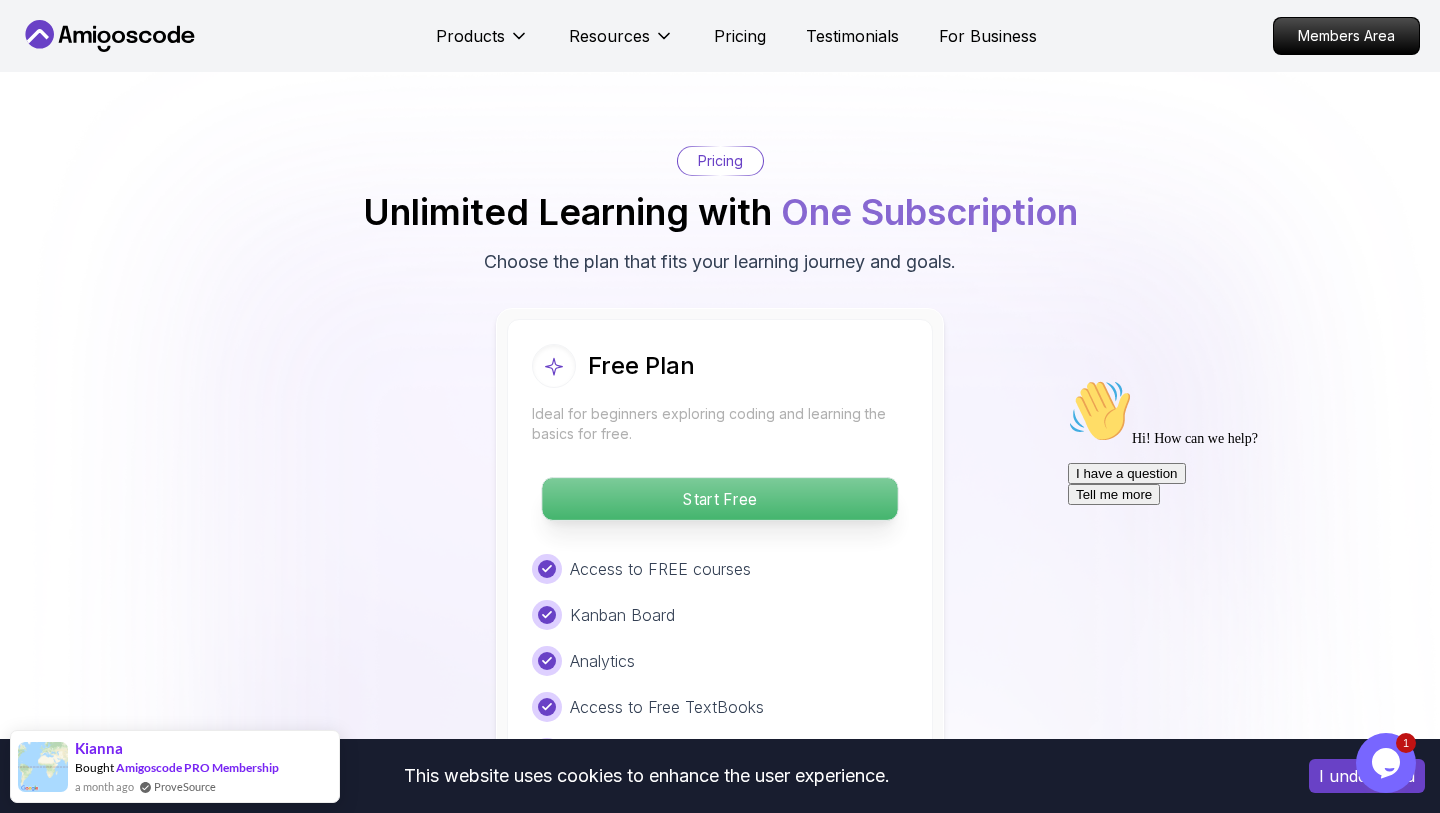 click on "Start Free" at bounding box center (719, 499) 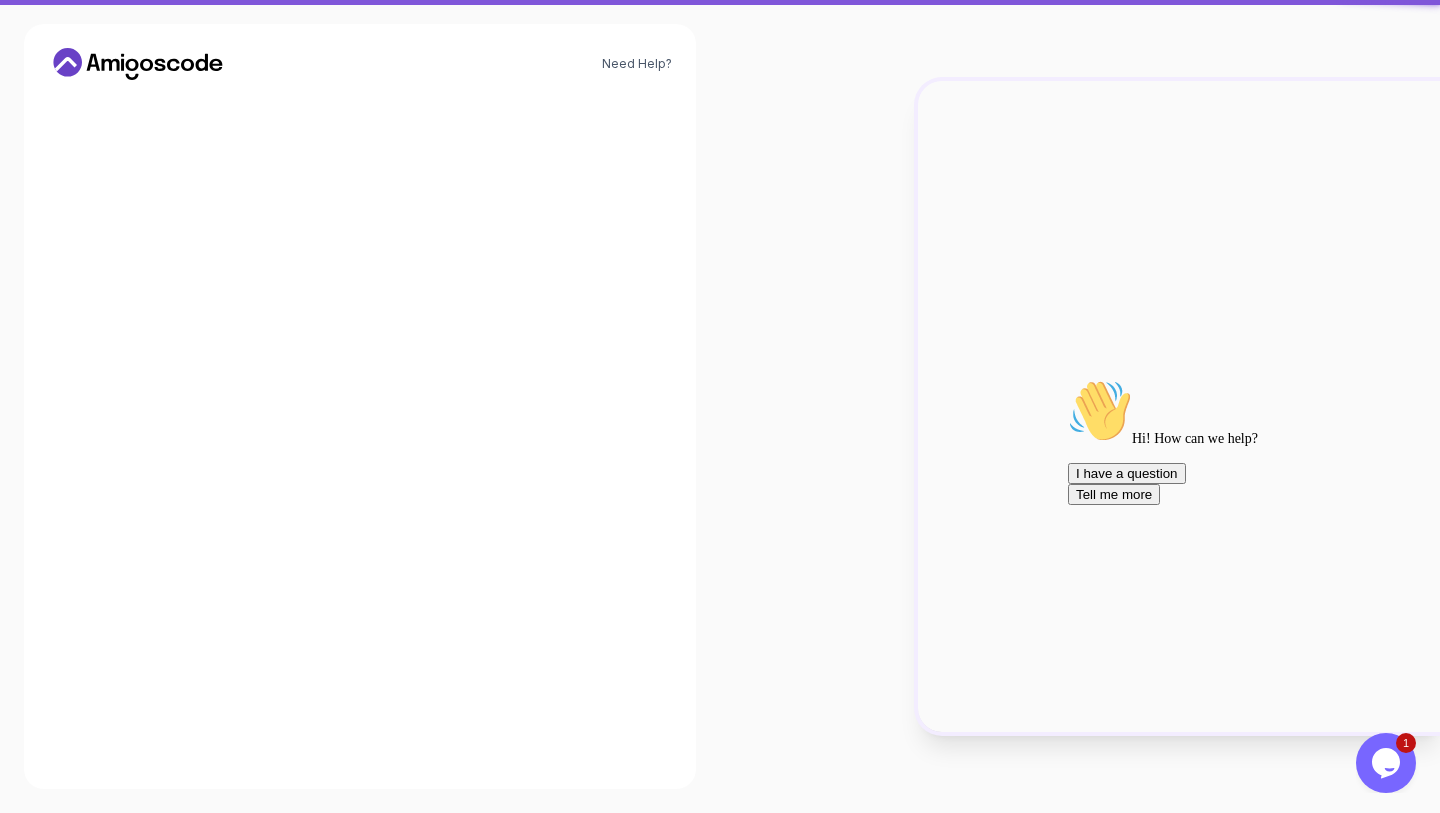 scroll, scrollTop: 0, scrollLeft: 0, axis: both 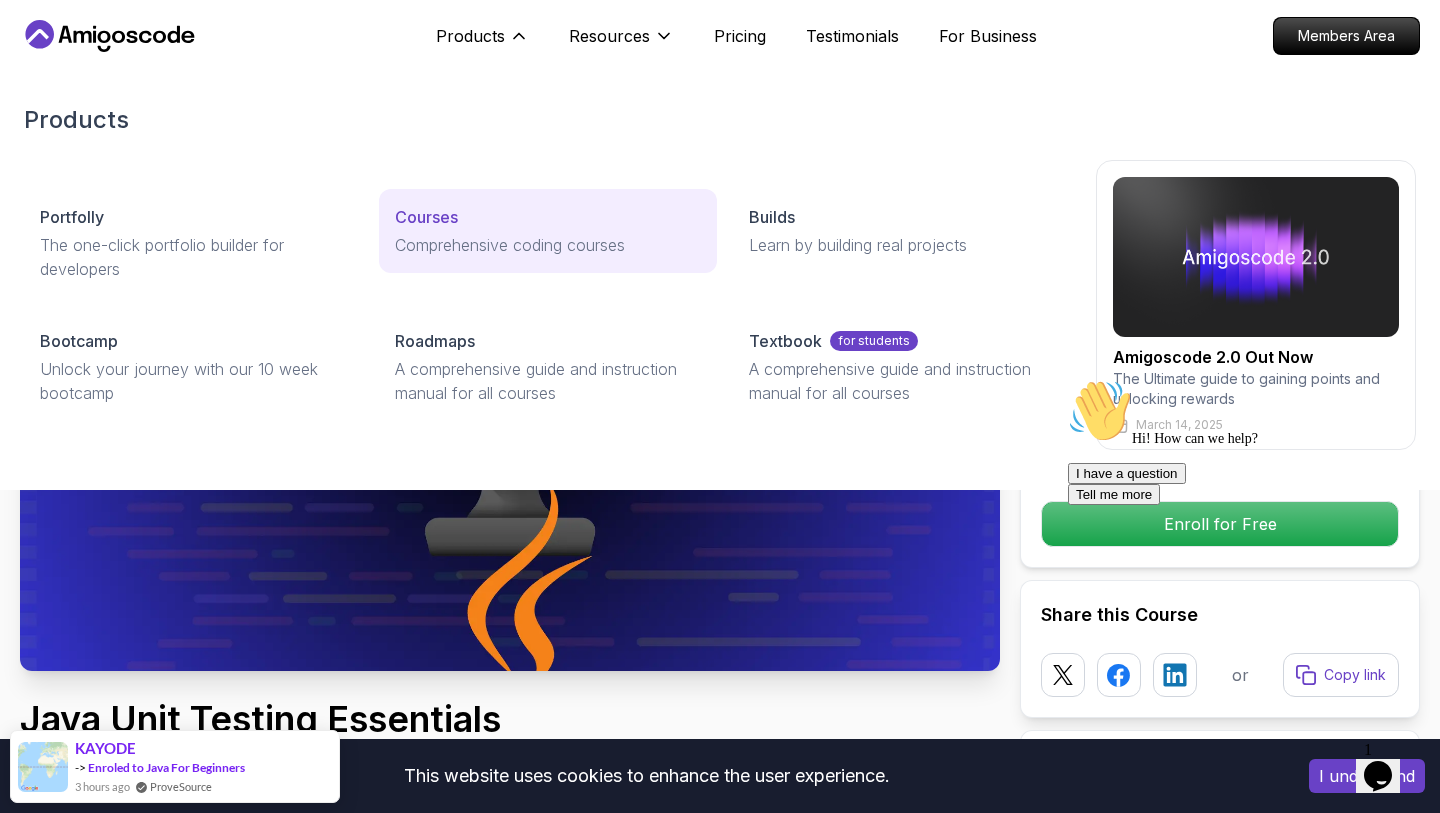 click on "Courses Comprehensive coding courses" at bounding box center [548, 231] 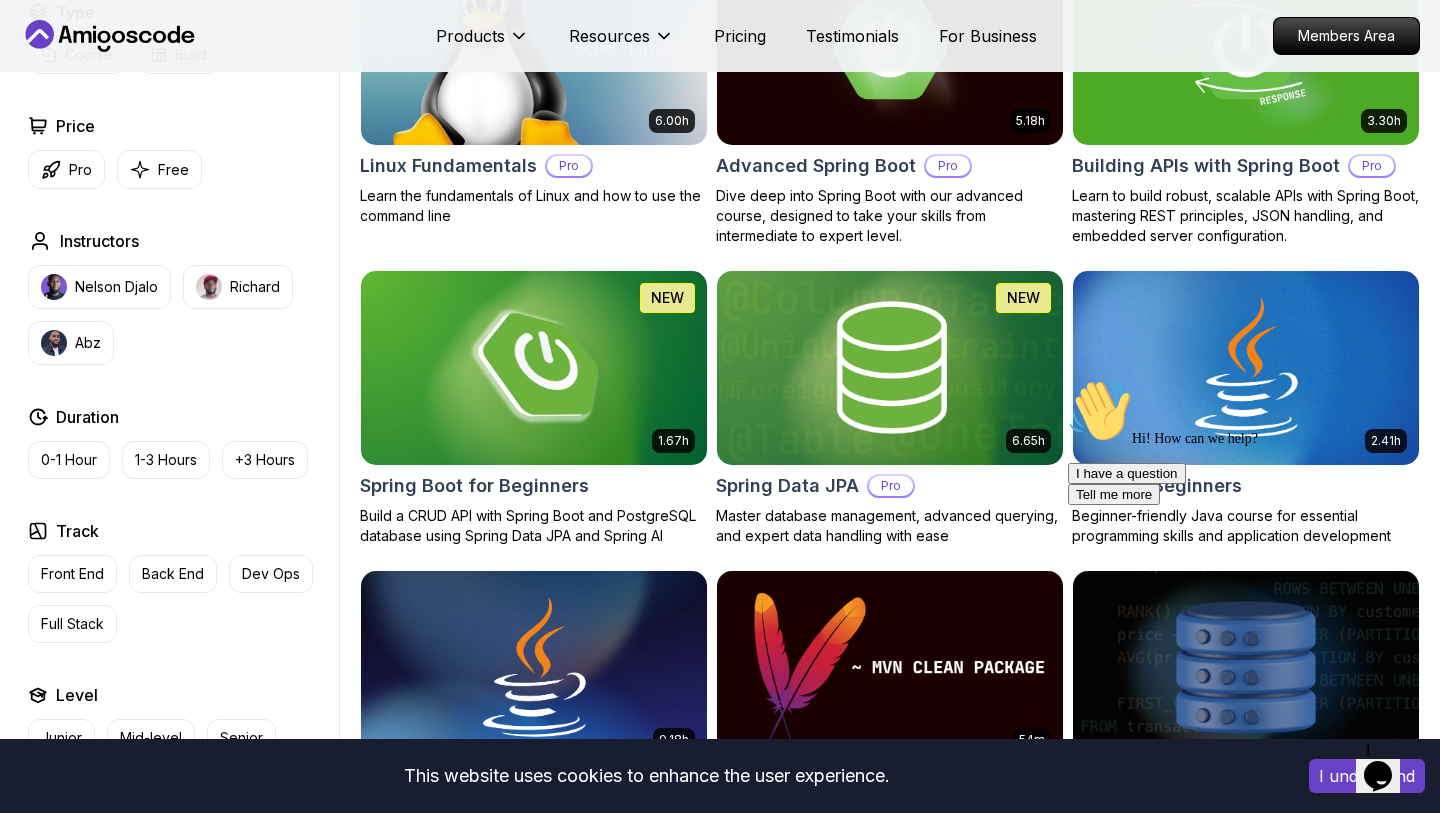 scroll, scrollTop: 757, scrollLeft: 0, axis: vertical 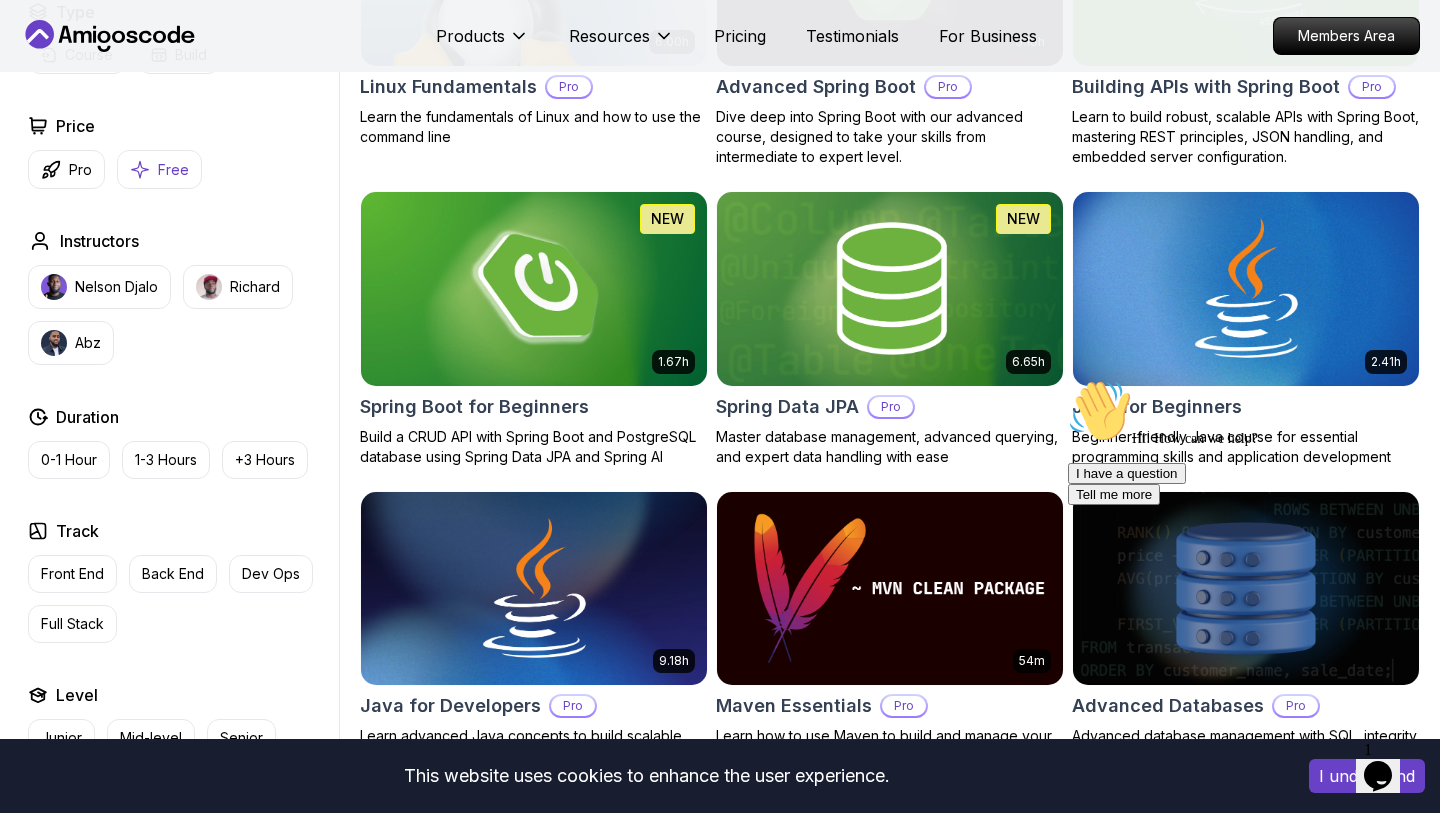 click on "Free" at bounding box center (173, 170) 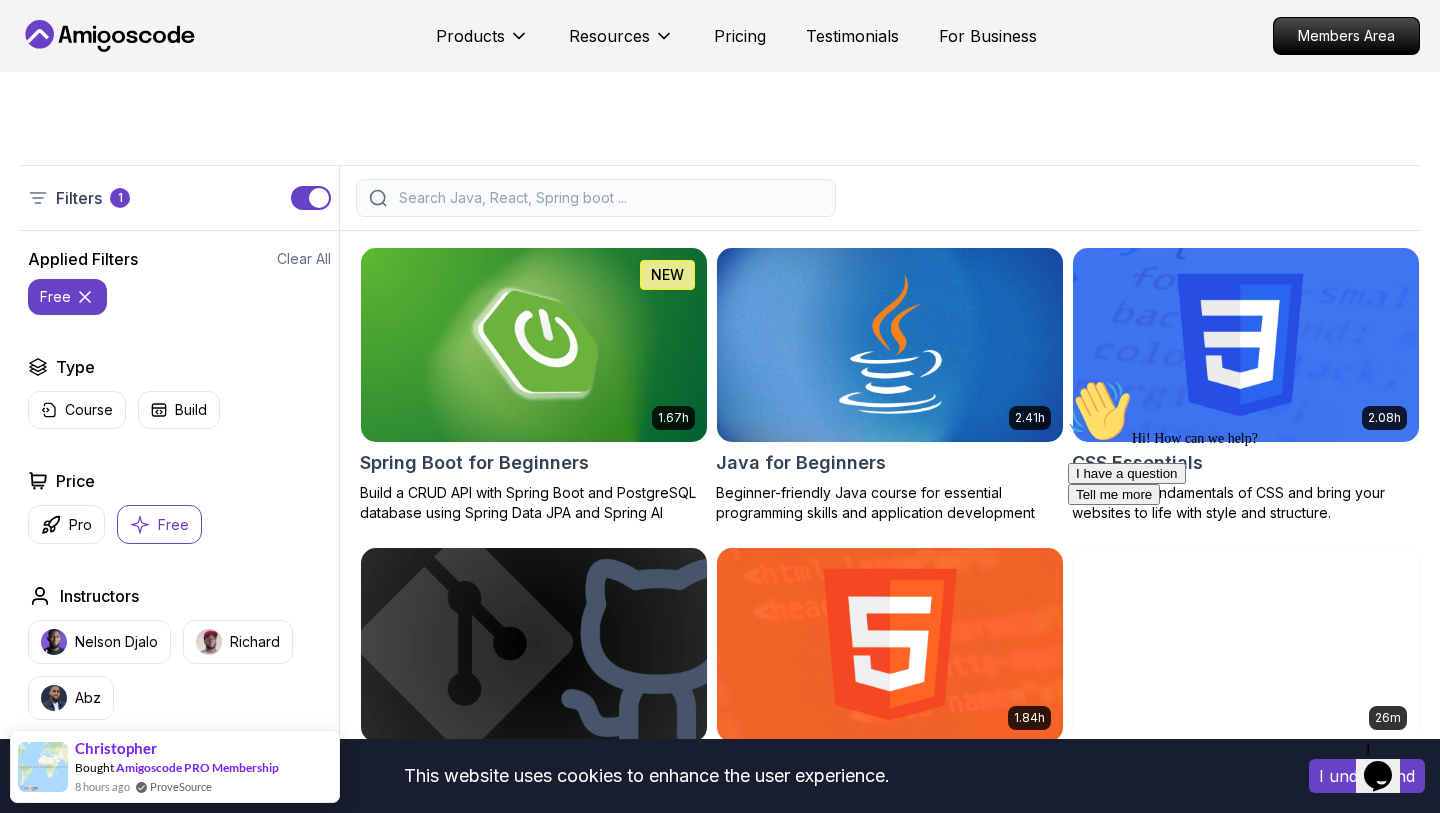 scroll, scrollTop: 521, scrollLeft: 0, axis: vertical 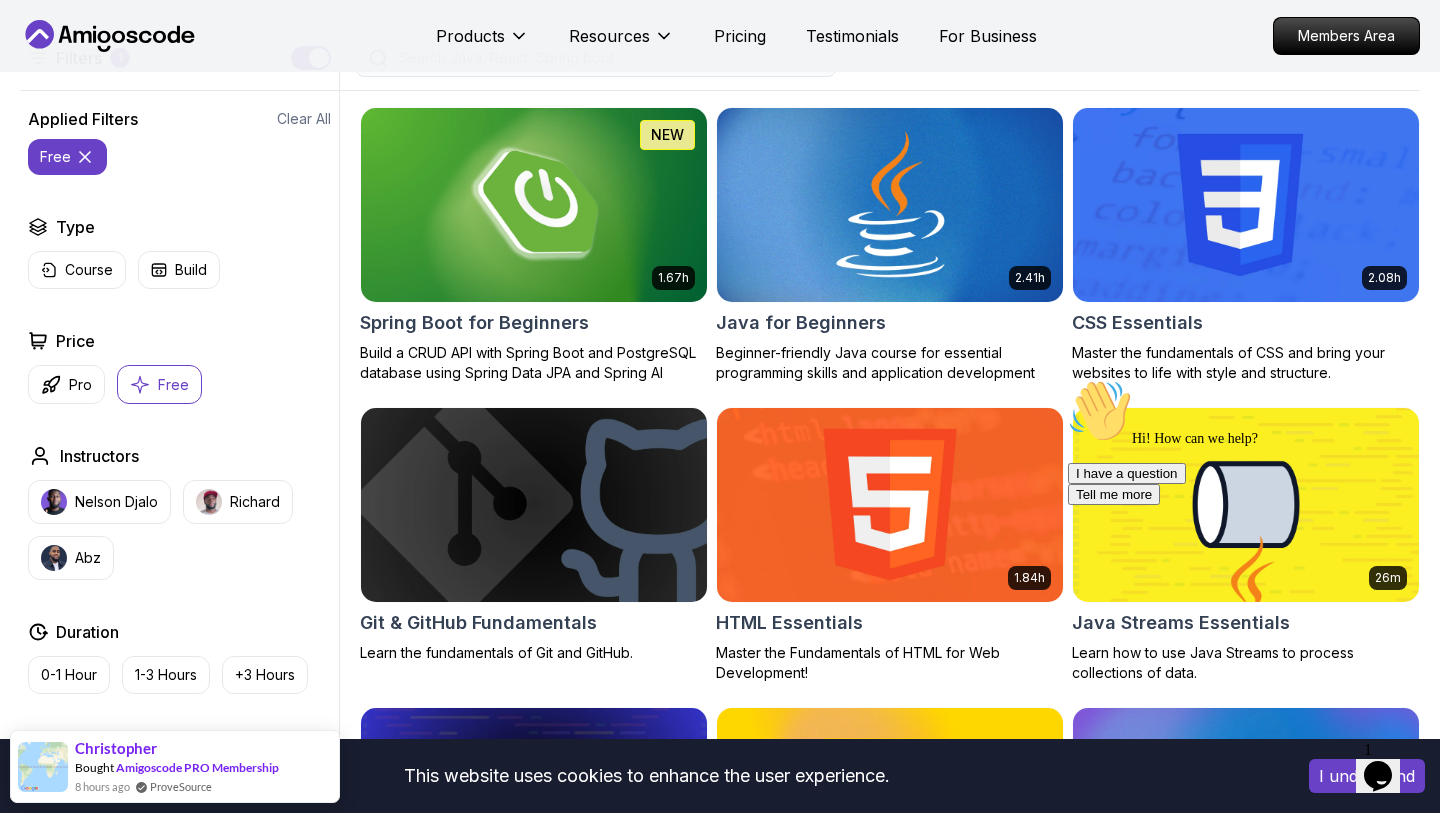 click at bounding box center [889, 204] 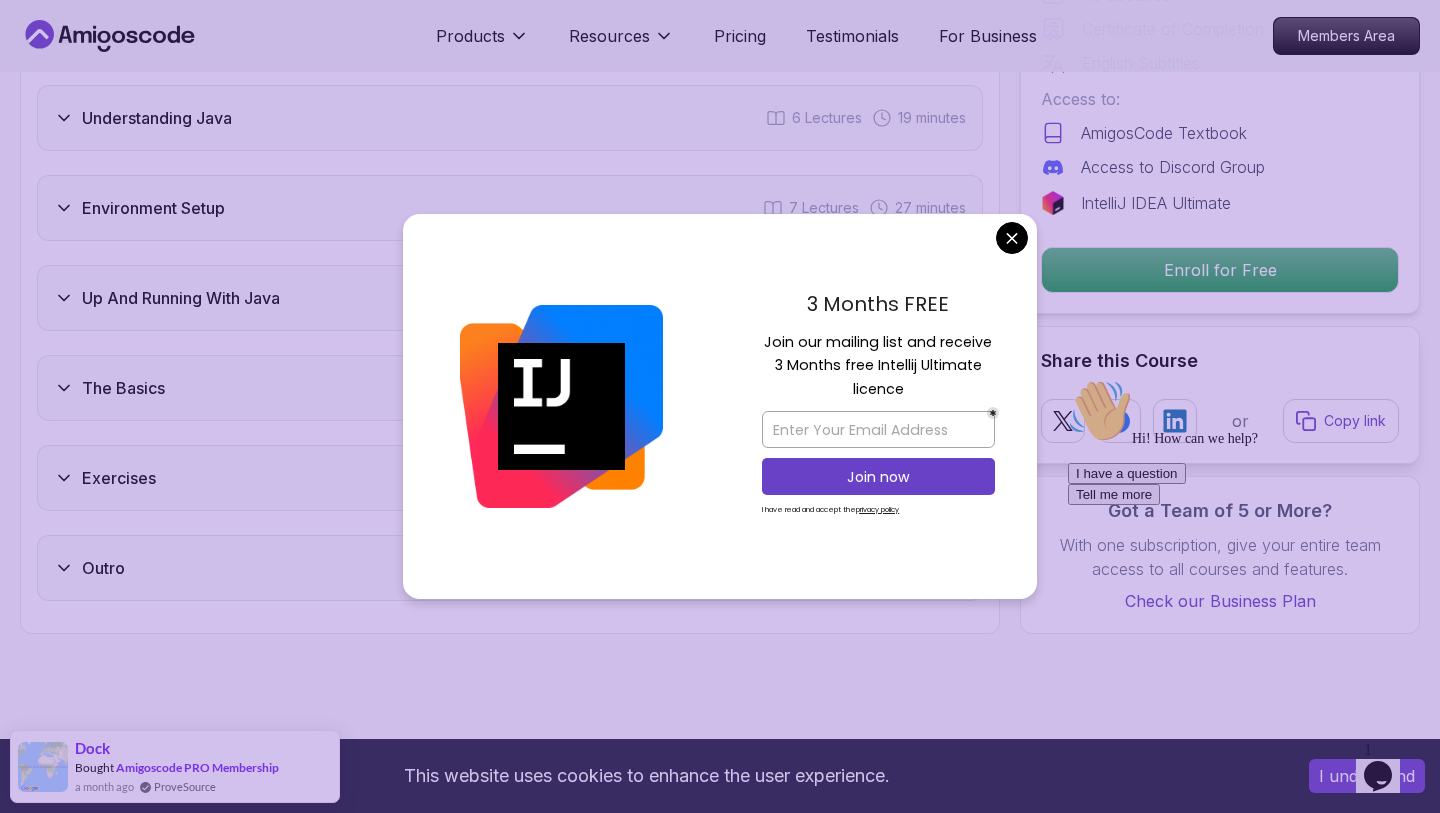 scroll, scrollTop: 3061, scrollLeft: 0, axis: vertical 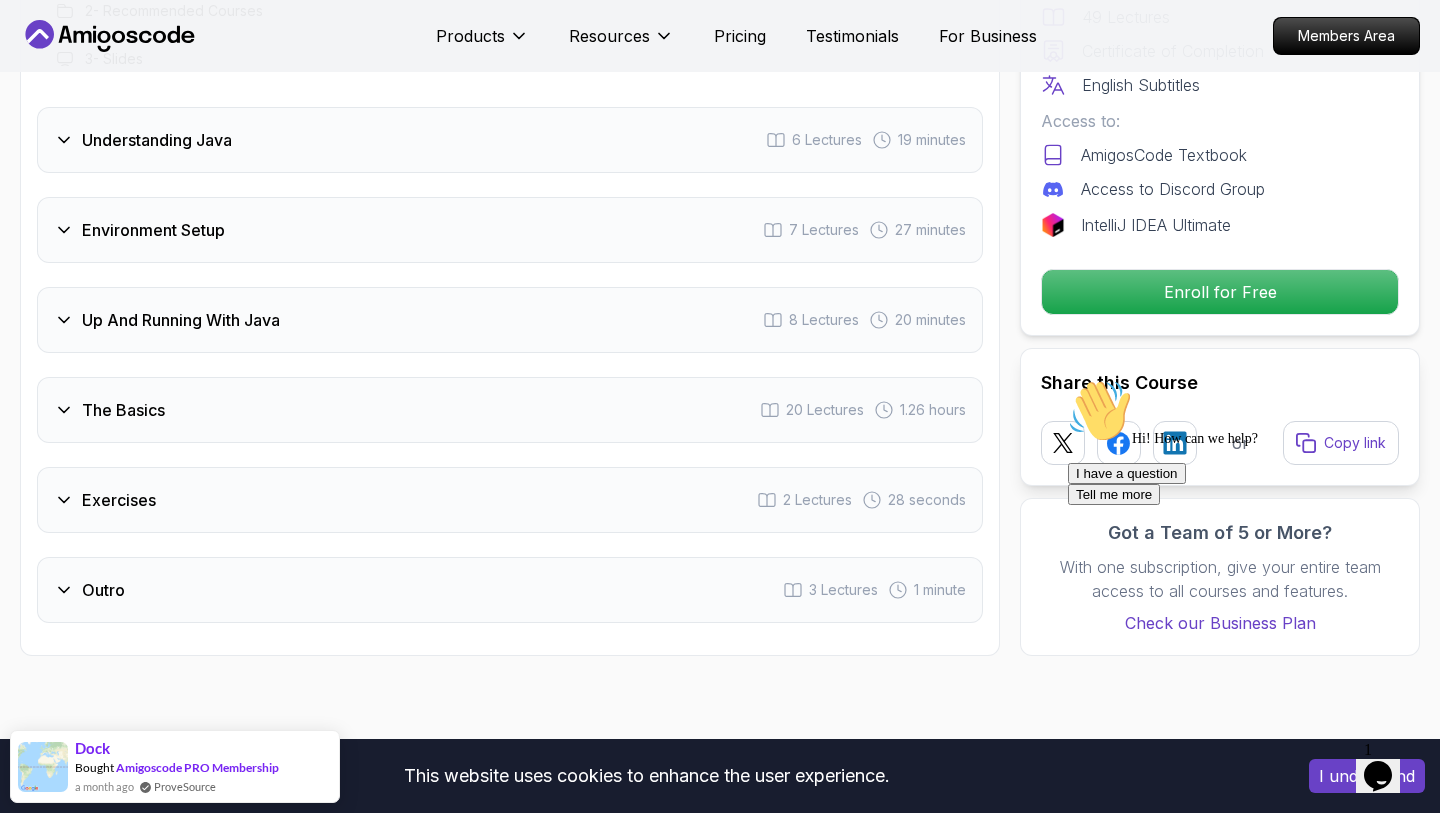 click on "This website uses cookies to enhance the user experience. I understand Products Resources Pricing Testimonials For Business Members Area Products Resources Pricing Testimonials For Business Members Area Java for Beginners Beginner-friendly Java course for essential programming skills and application development Mama Samba Braima Djalo  /   Instructor Free Course Includes: 2.41 Hours 49 Lectures Certificate of Completion English Subtitles Access to: AmigosCode Textbook Access to Discord Group IntelliJ IDEA Ultimate Enroll for Free Share this Course or Copy link Got a Team of 5 or More? With one subscription, give your entire team access to all courses and features. Check our Business Plan Mama Samba Braima Djalo  /   Instructor What you will learn java intellij terminal bash Java Usages - Learn the various applications and use cases of Java in the real world. Compiled vs Interpreted, Static vs Dynamic Typing - Understand the differences between compiled and interpreted languages, and static vs dynamic typing." at bounding box center [720, 1427] 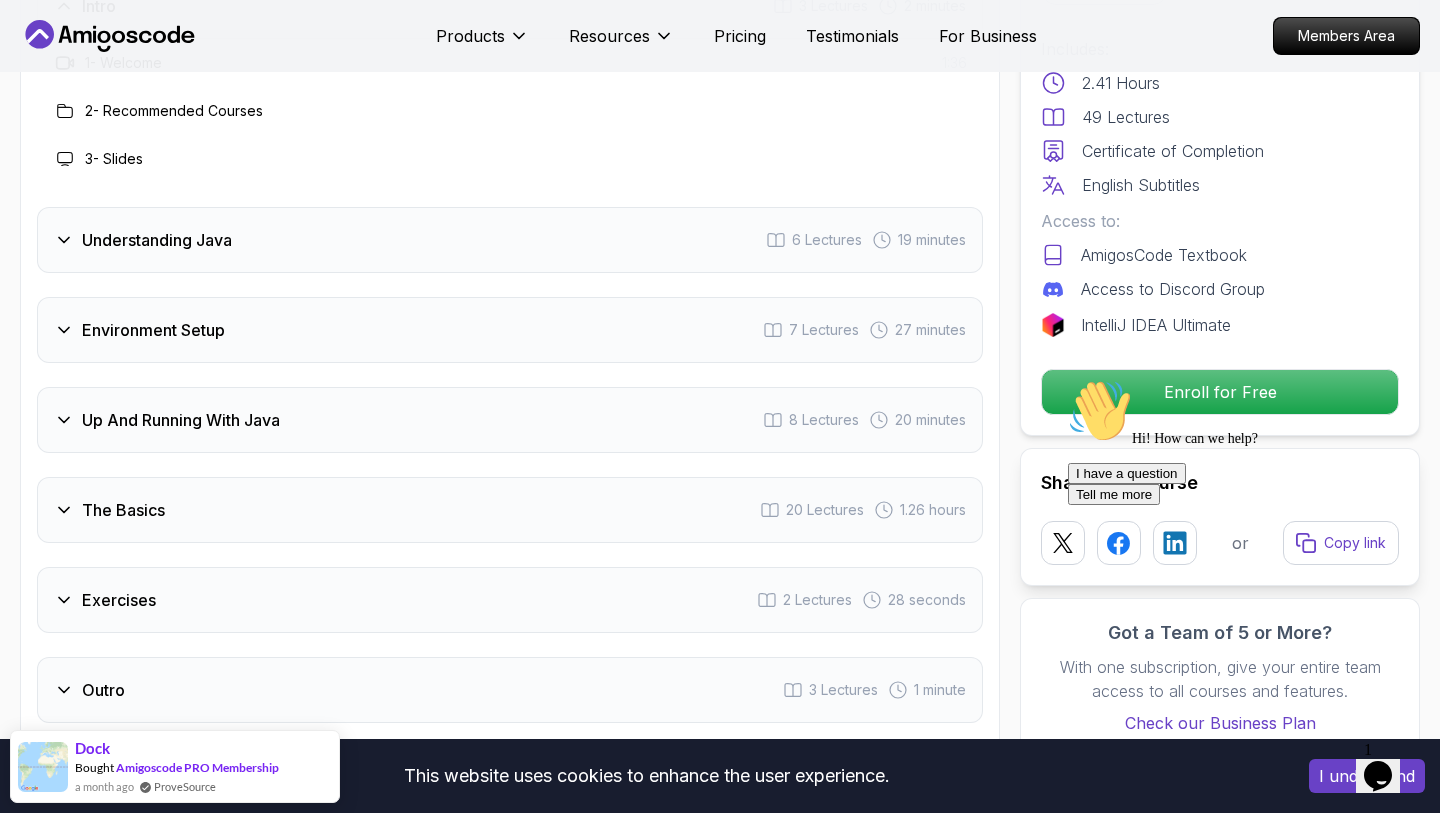 scroll, scrollTop: 2951, scrollLeft: 0, axis: vertical 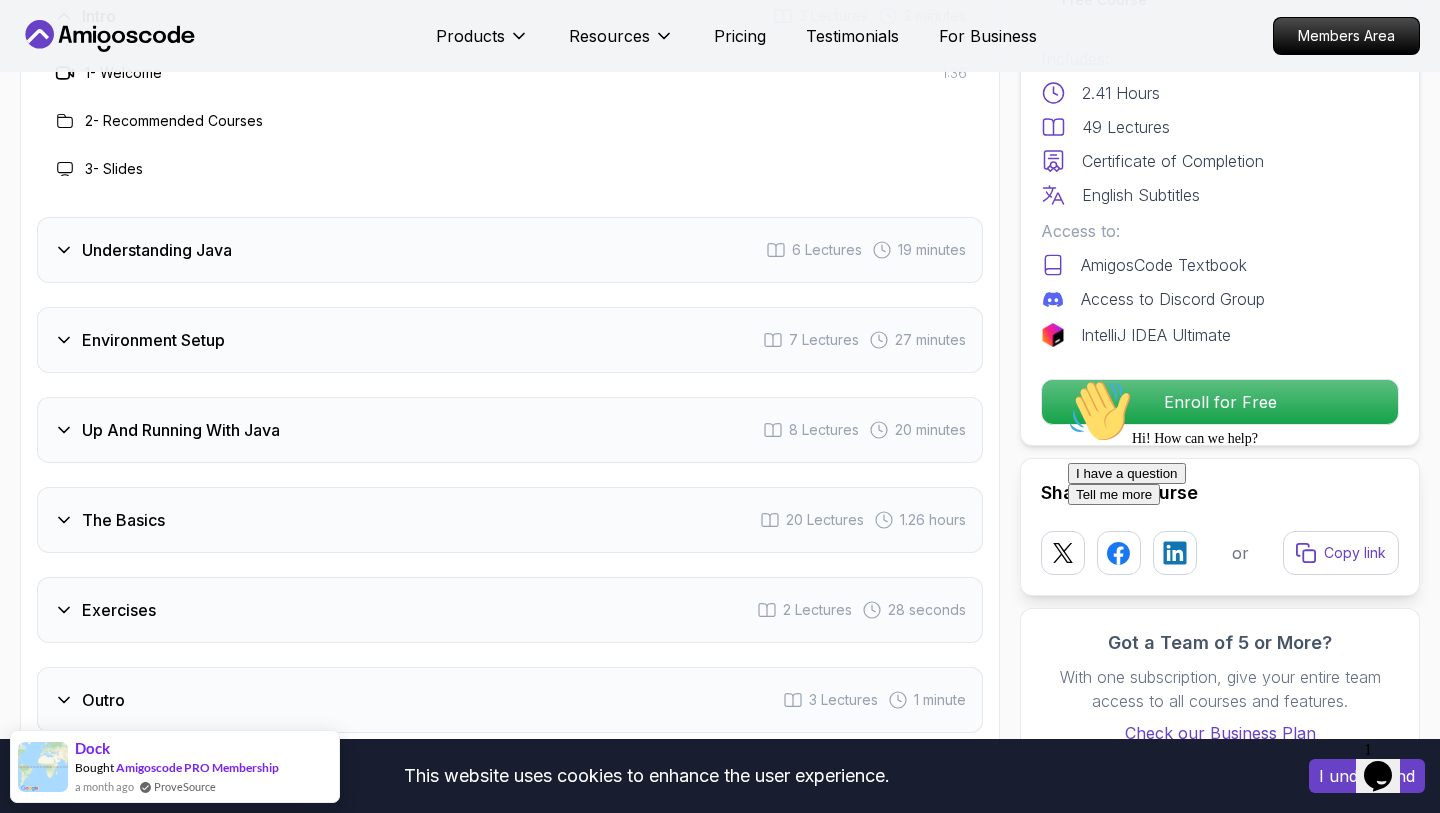 click on "Understanding Java" at bounding box center (157, 250) 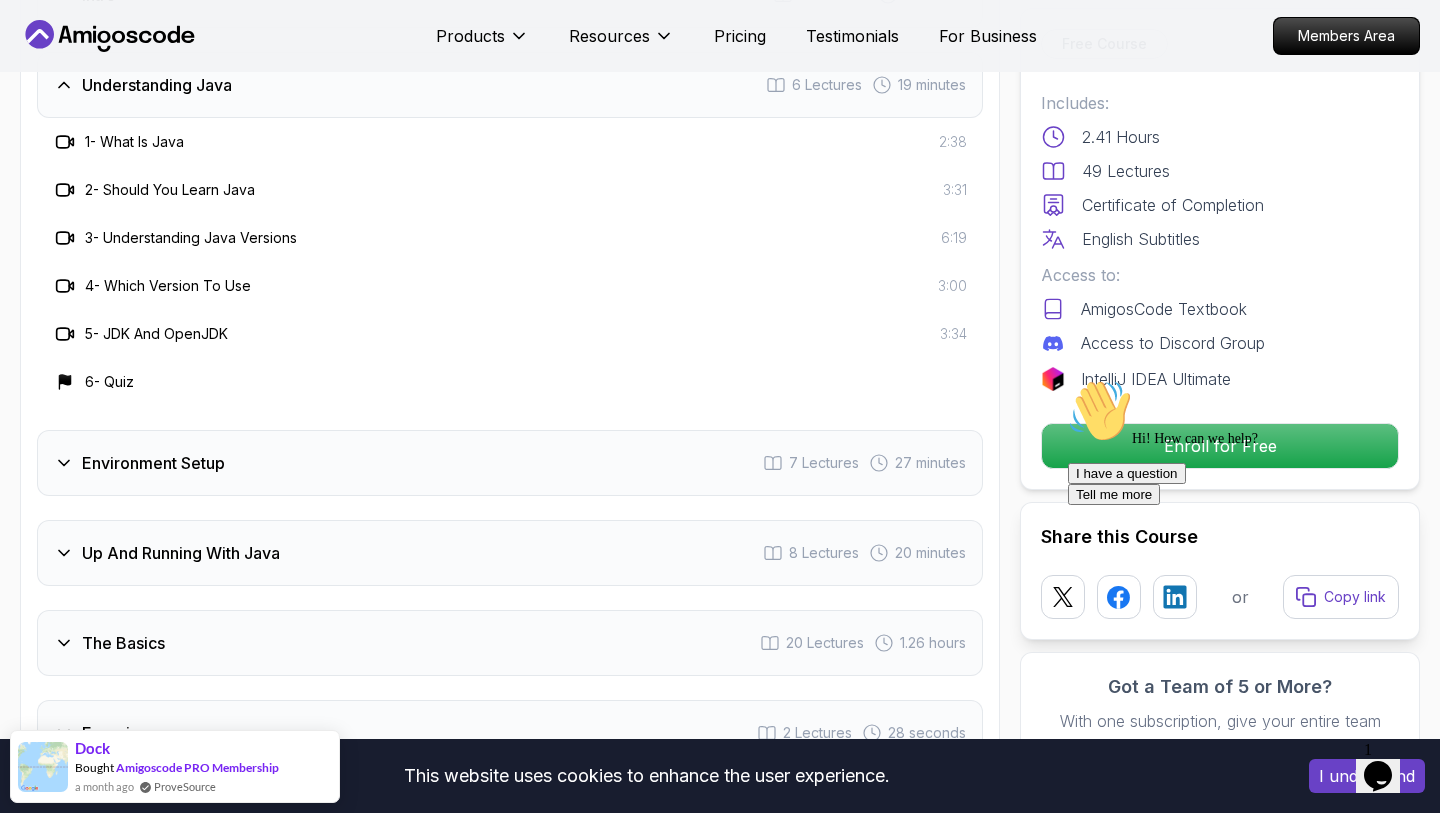 scroll, scrollTop: 2983, scrollLeft: 0, axis: vertical 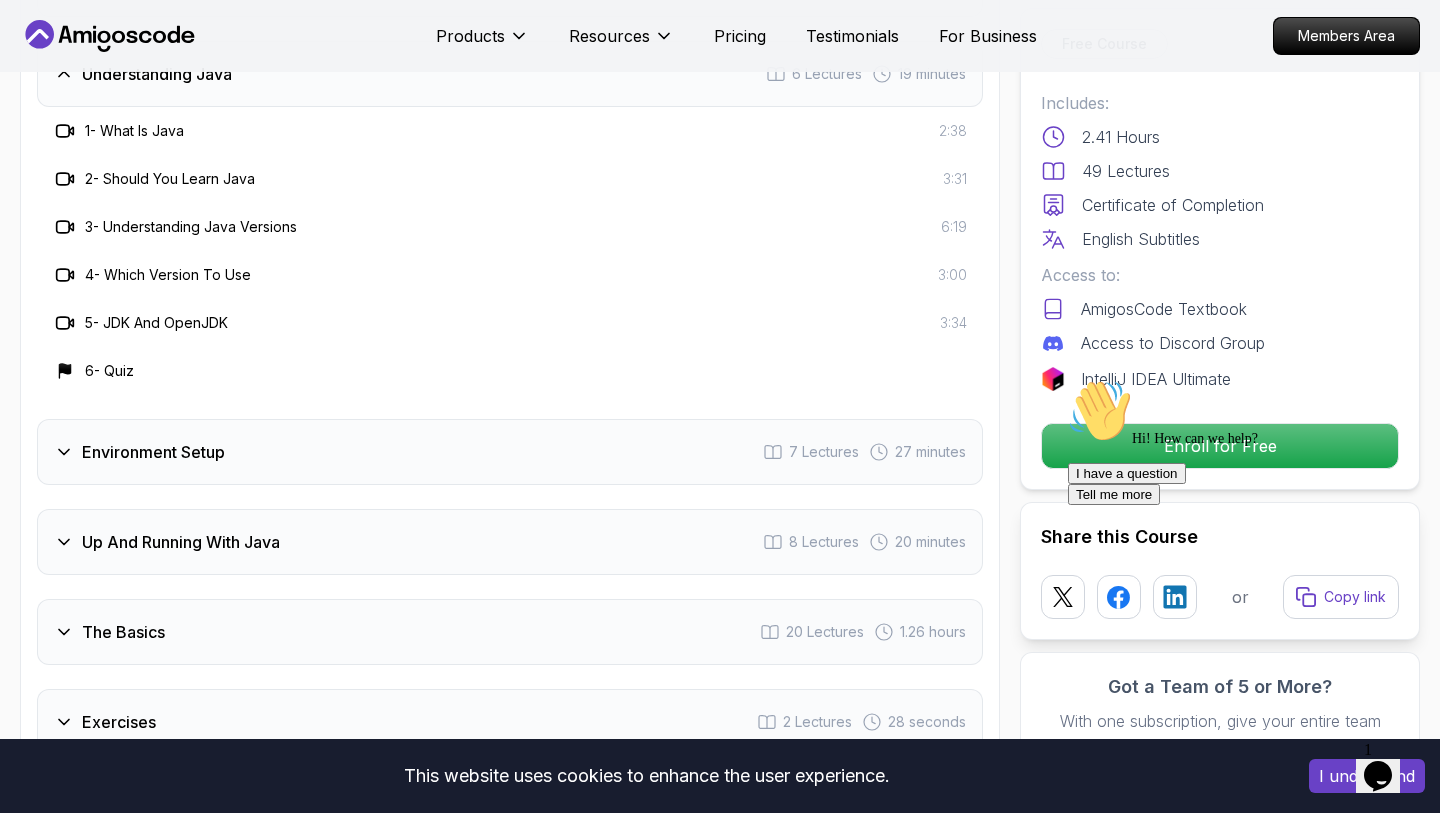click on "Intro 3   Lectures     2 minutes   Understanding Java 6   Lectures     19 minutes     1  -   What Is Java  2:38   2  -   Should You Learn Java  3:31   3  -   Understanding Java Versions  6:19   4  -   Which Version To Use  3:00   5  -   JDK And OpenJDK  3:34   6  -   Quiz  Environment Setup 7   Lectures     27 minutes   Up And Running With Java 8   Lectures     20 minutes   The Basics 20   Lectures     1.26 hours   Exercises 2   Lectures     28 seconds   Outro 3   Lectures     1 minute" at bounding box center (510, 398) 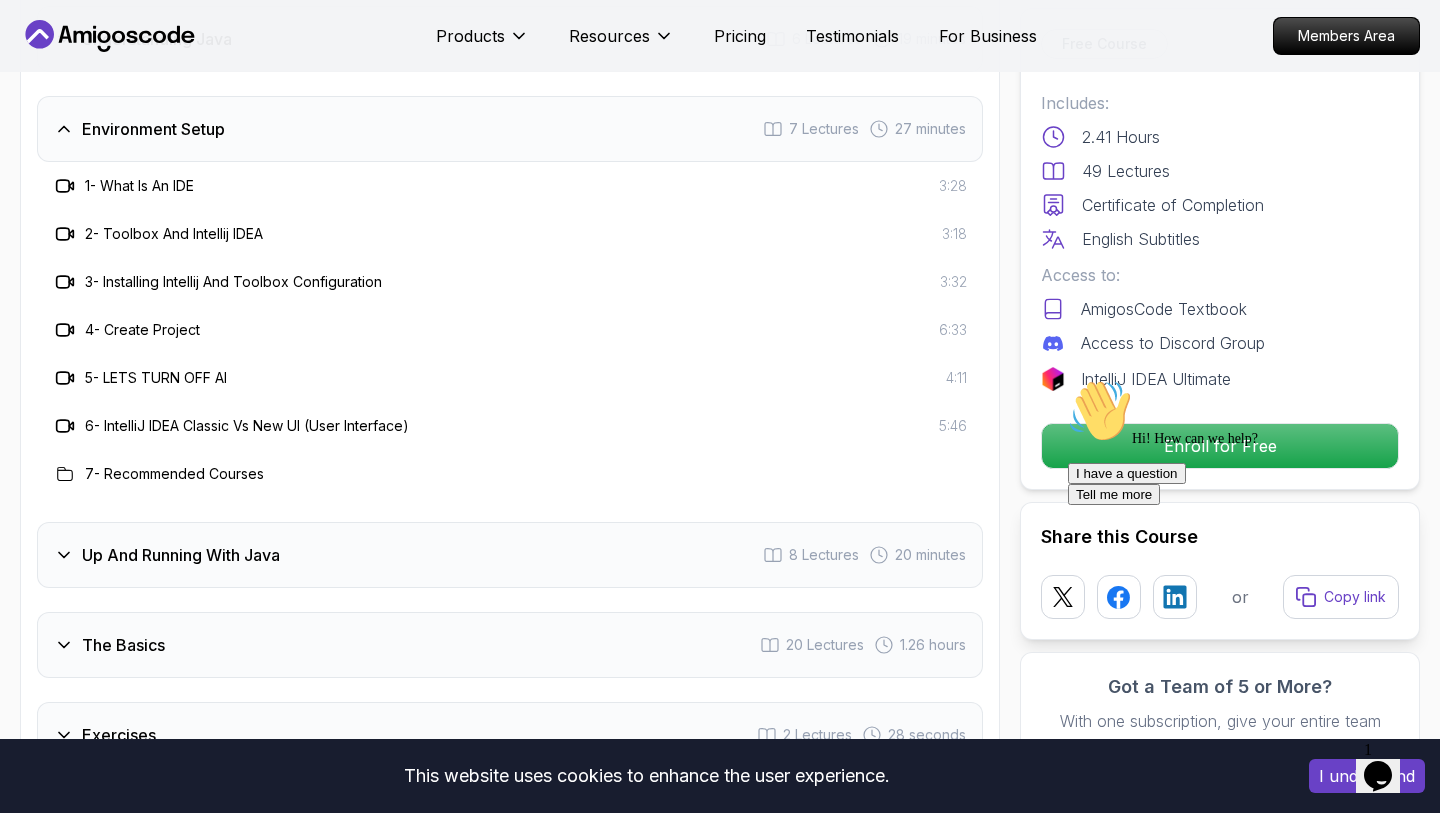 scroll, scrollTop: 3037, scrollLeft: 0, axis: vertical 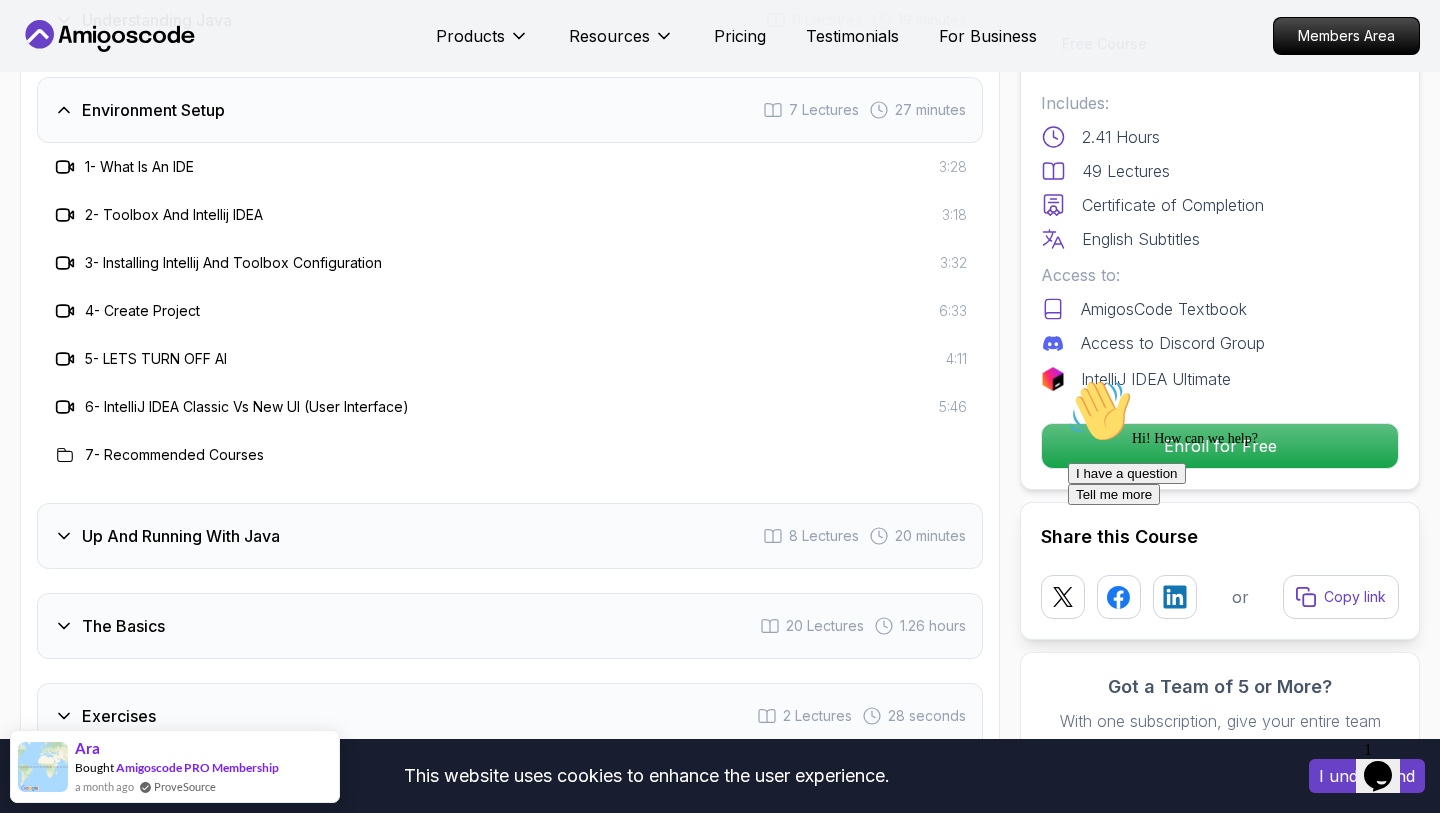 click on "Up And Running With Java 8   Lectures     20 minutes" at bounding box center [510, 536] 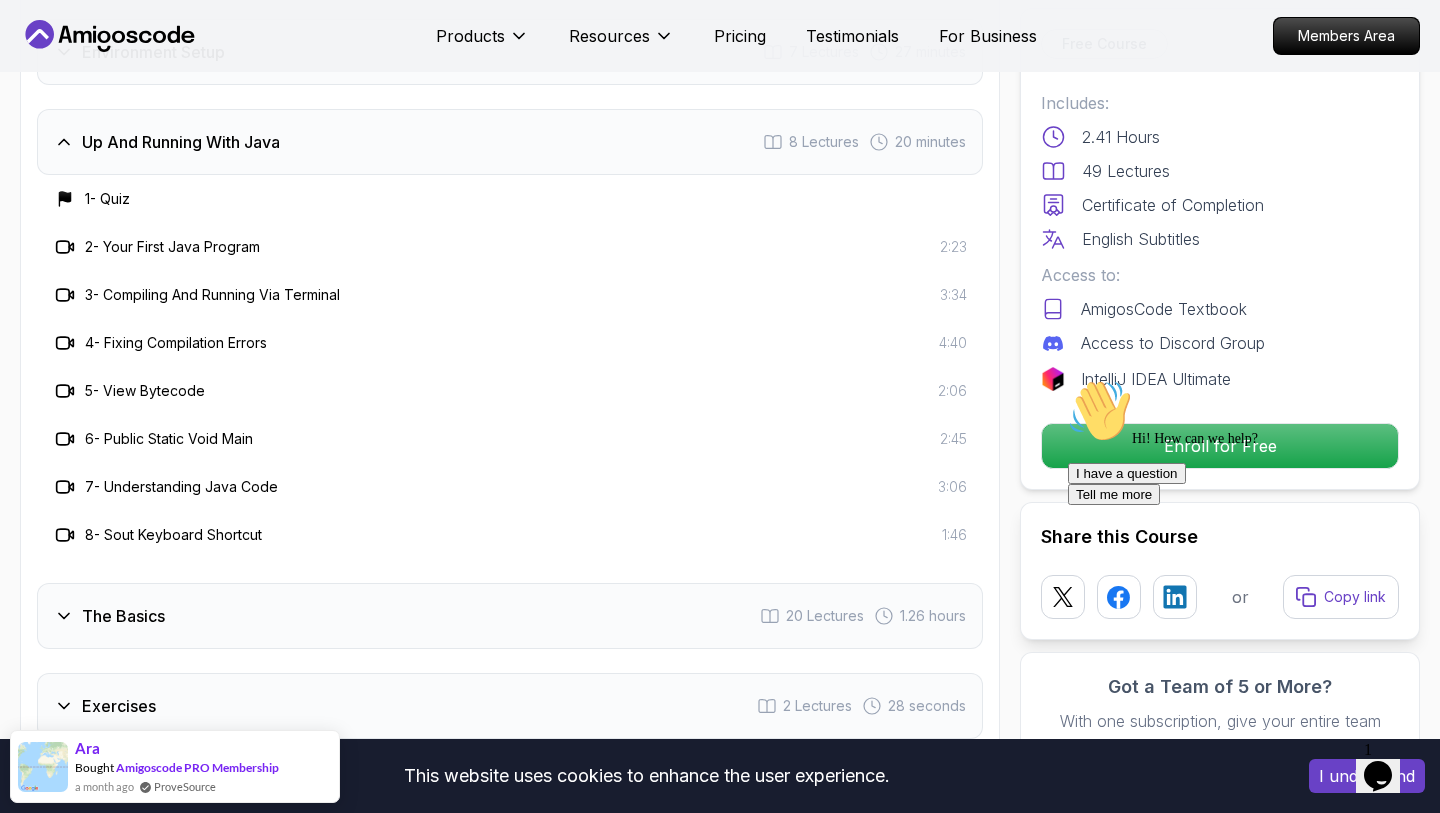 click on "The Basics 20   Lectures     1.26 hours" at bounding box center [510, 616] 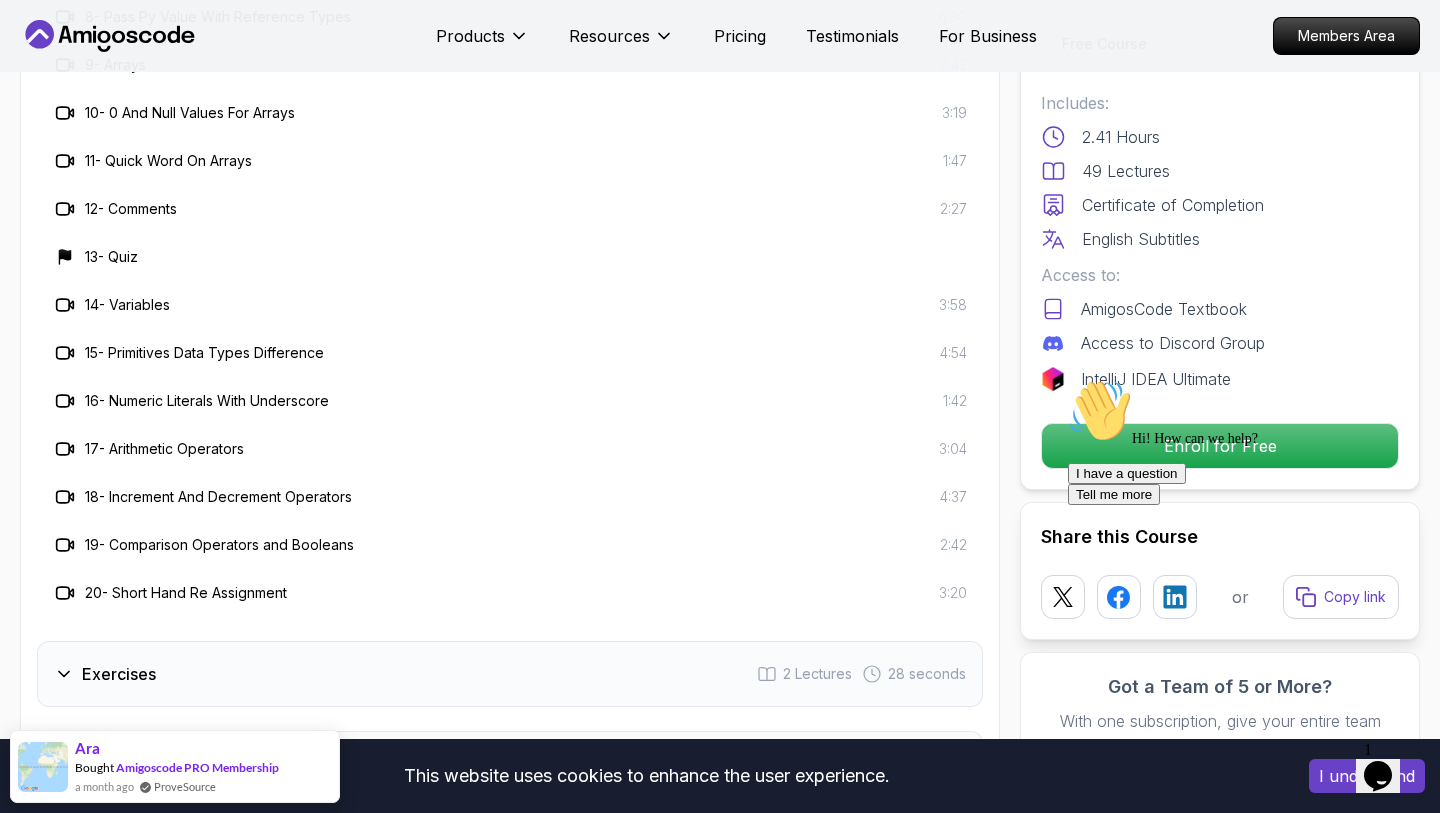 scroll, scrollTop: 3709, scrollLeft: 0, axis: vertical 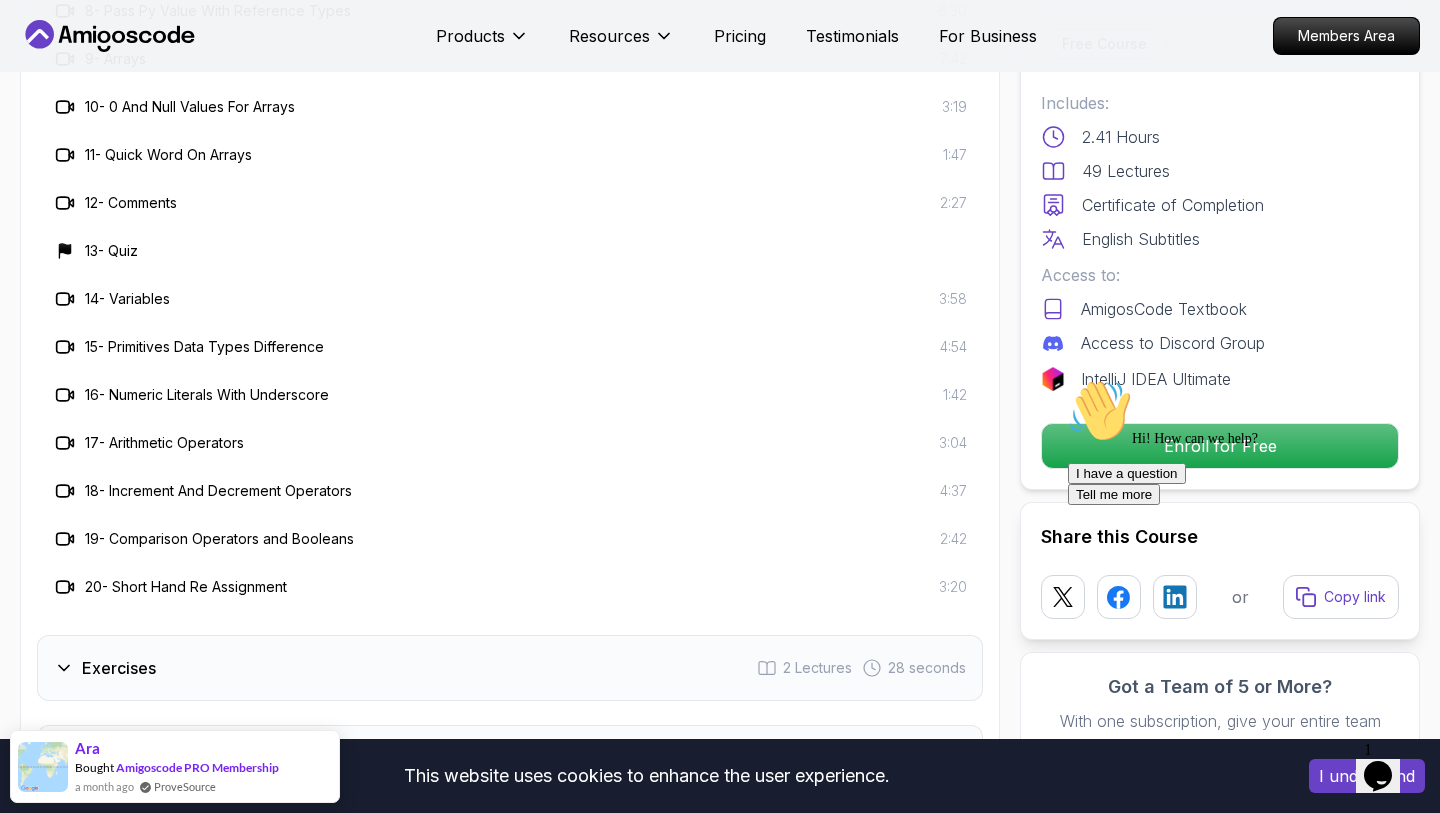 click on "Exercises 2   Lectures     28 seconds" at bounding box center [510, 668] 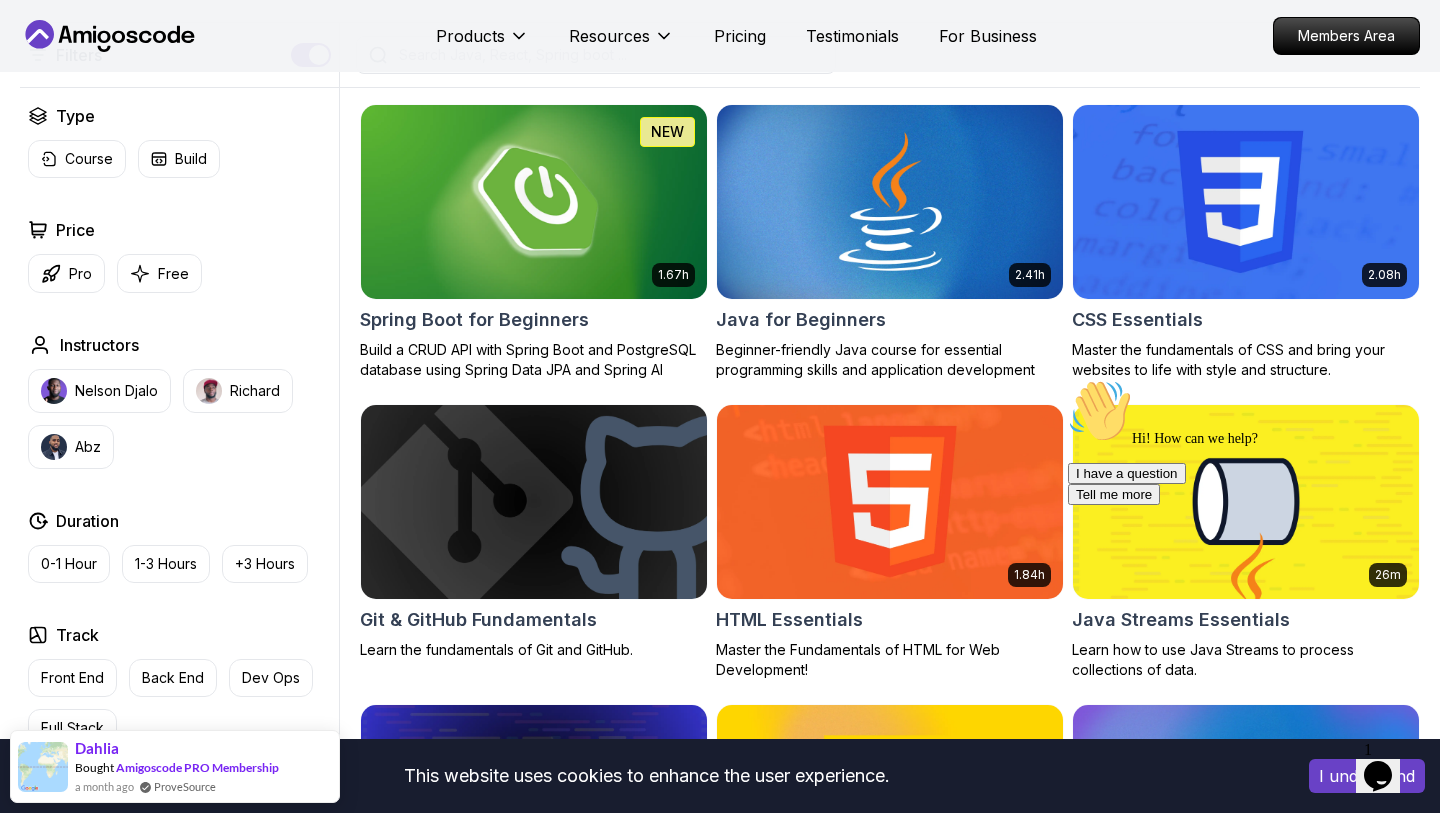 scroll, scrollTop: 521, scrollLeft: 0, axis: vertical 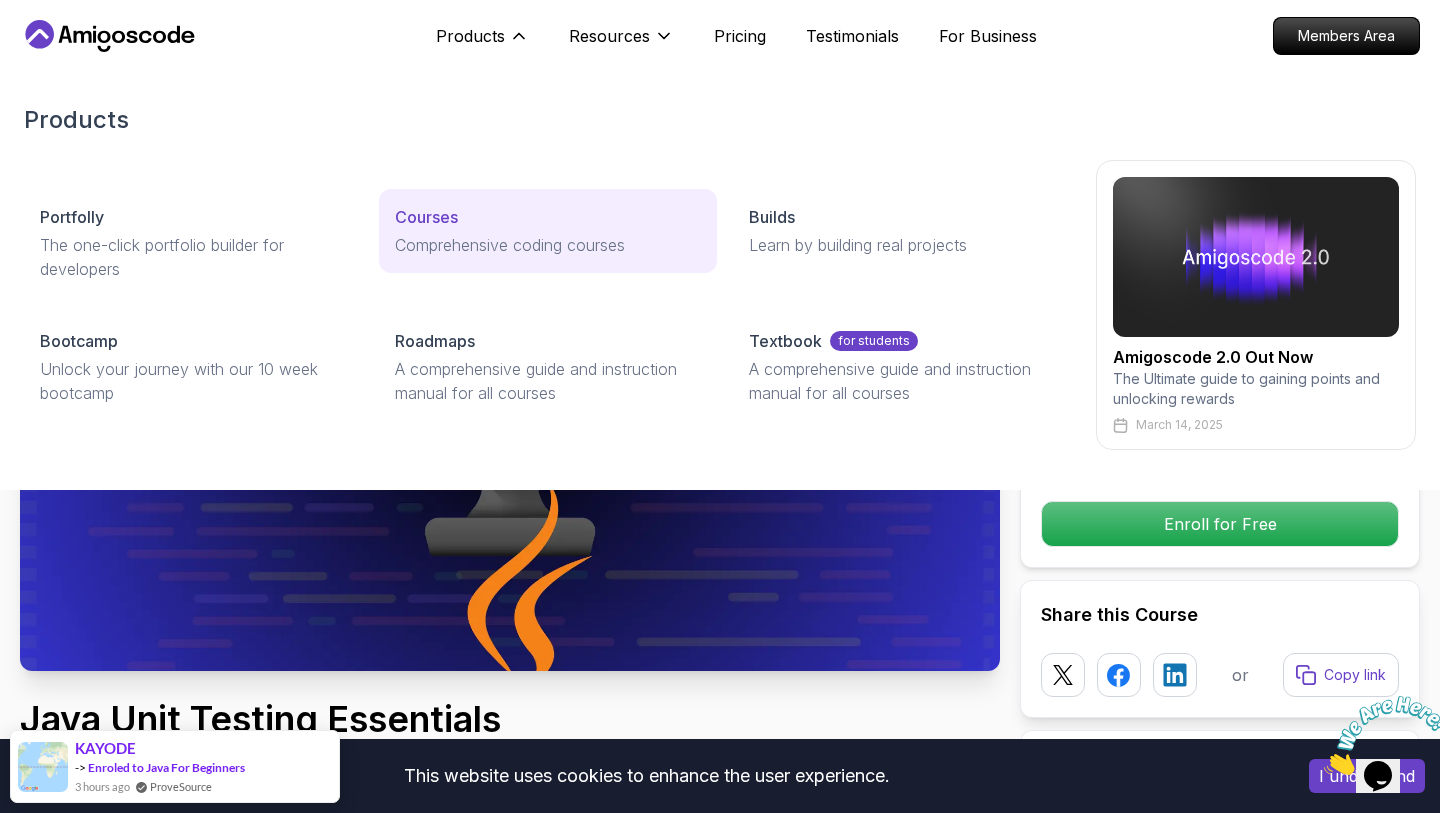 click on "Comprehensive coding courses" at bounding box center (548, 245) 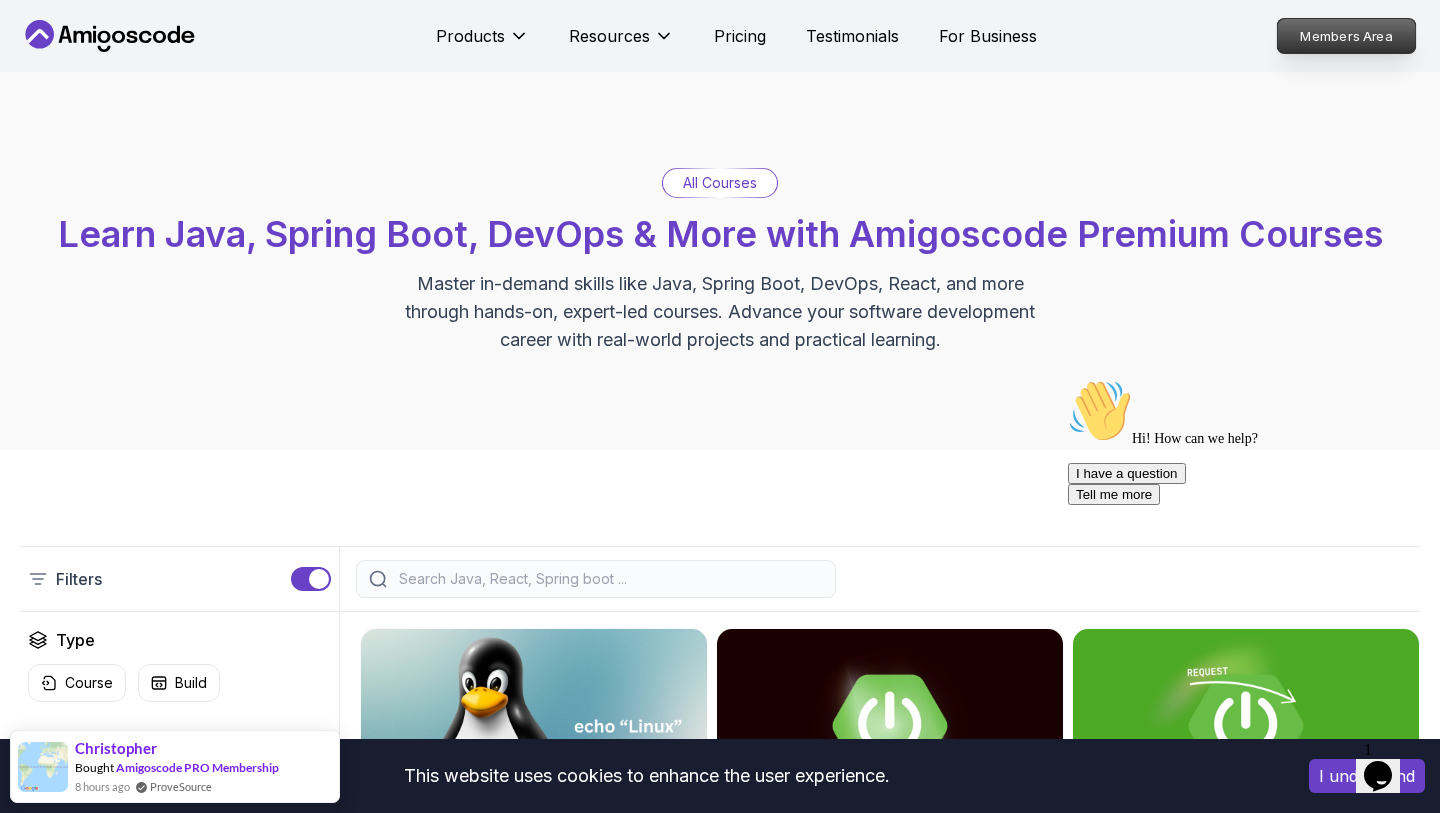 click on "Members Area" at bounding box center (1347, 36) 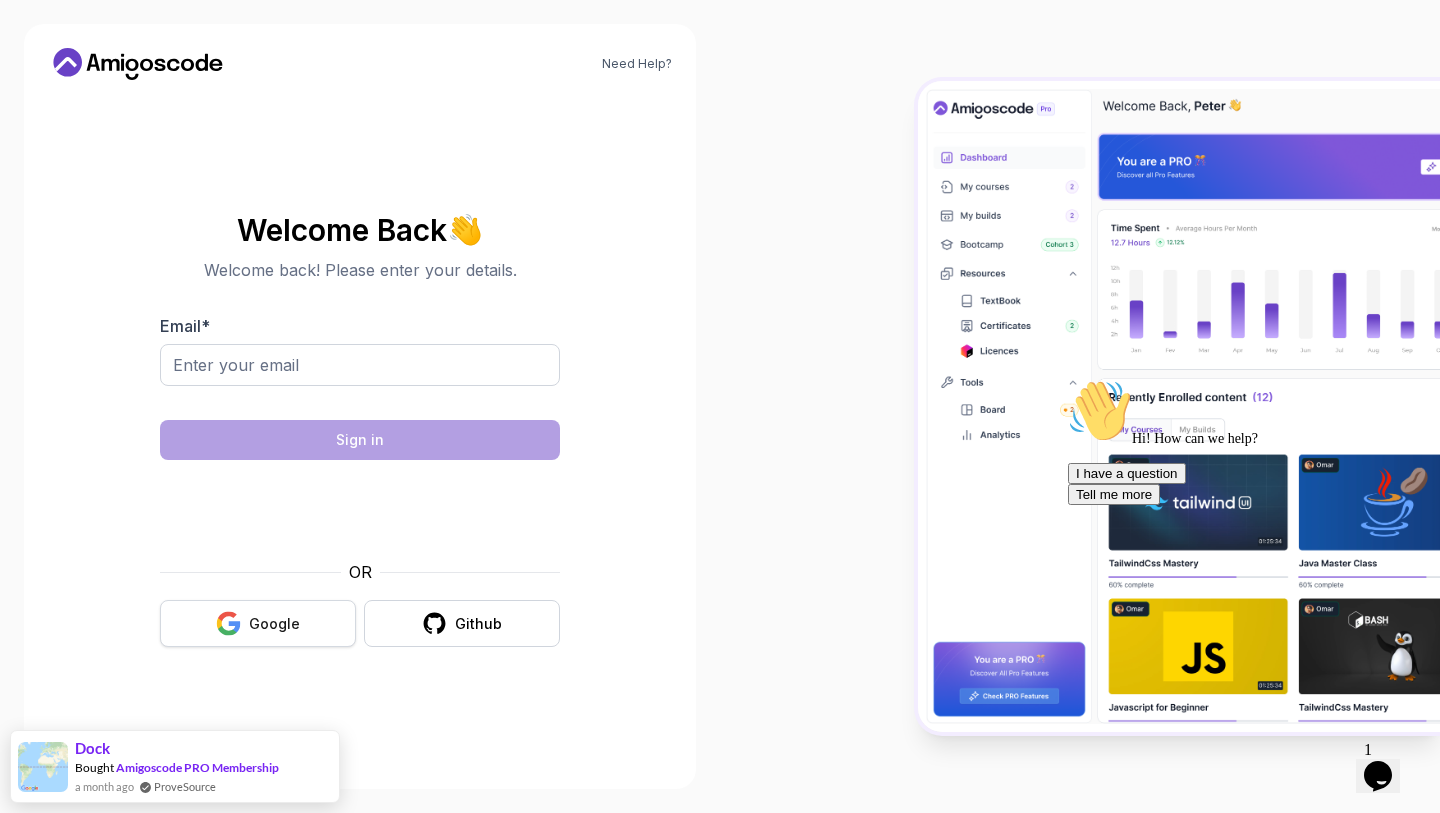click on "Google" at bounding box center (258, 623) 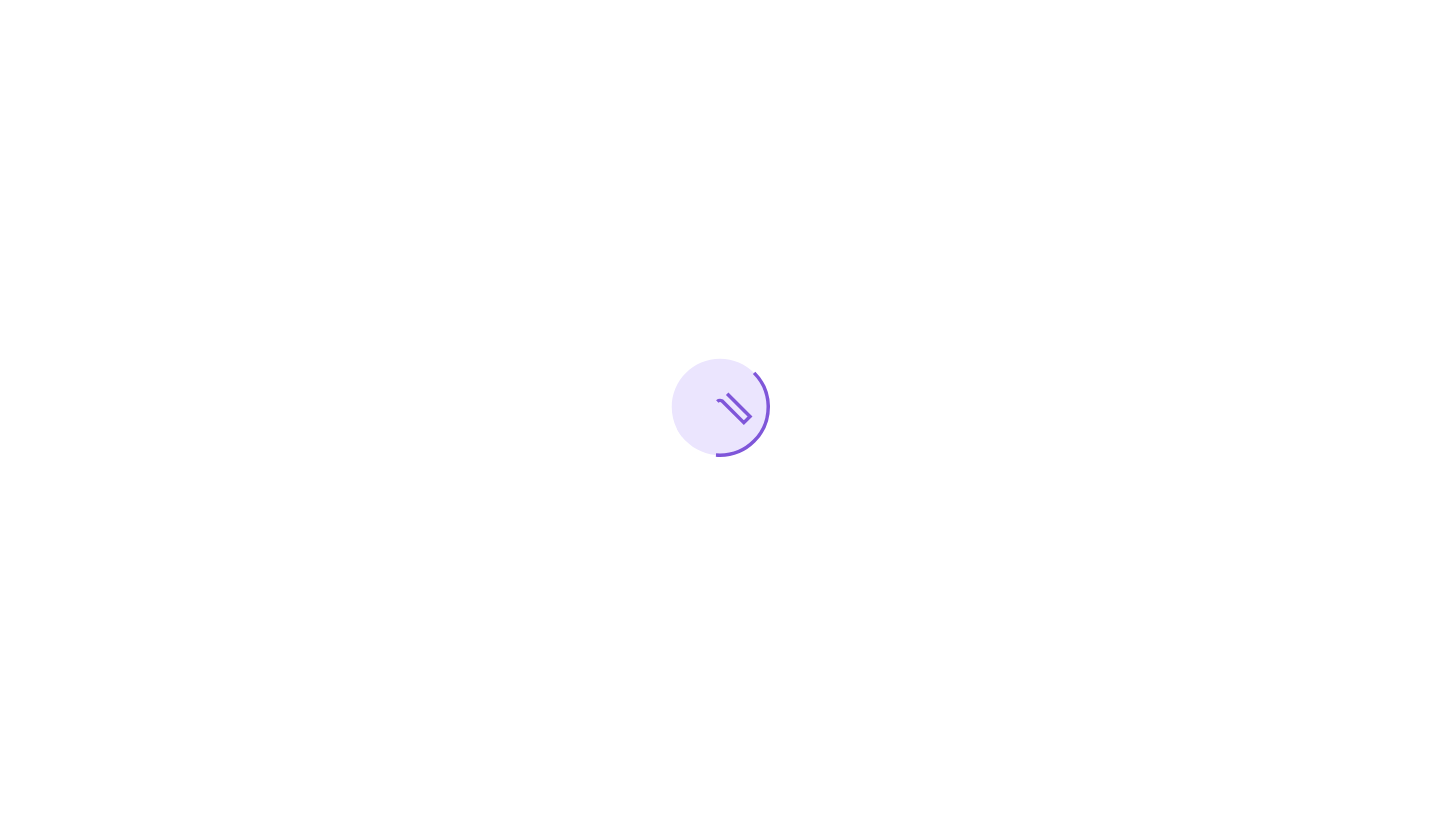 scroll, scrollTop: 0, scrollLeft: 0, axis: both 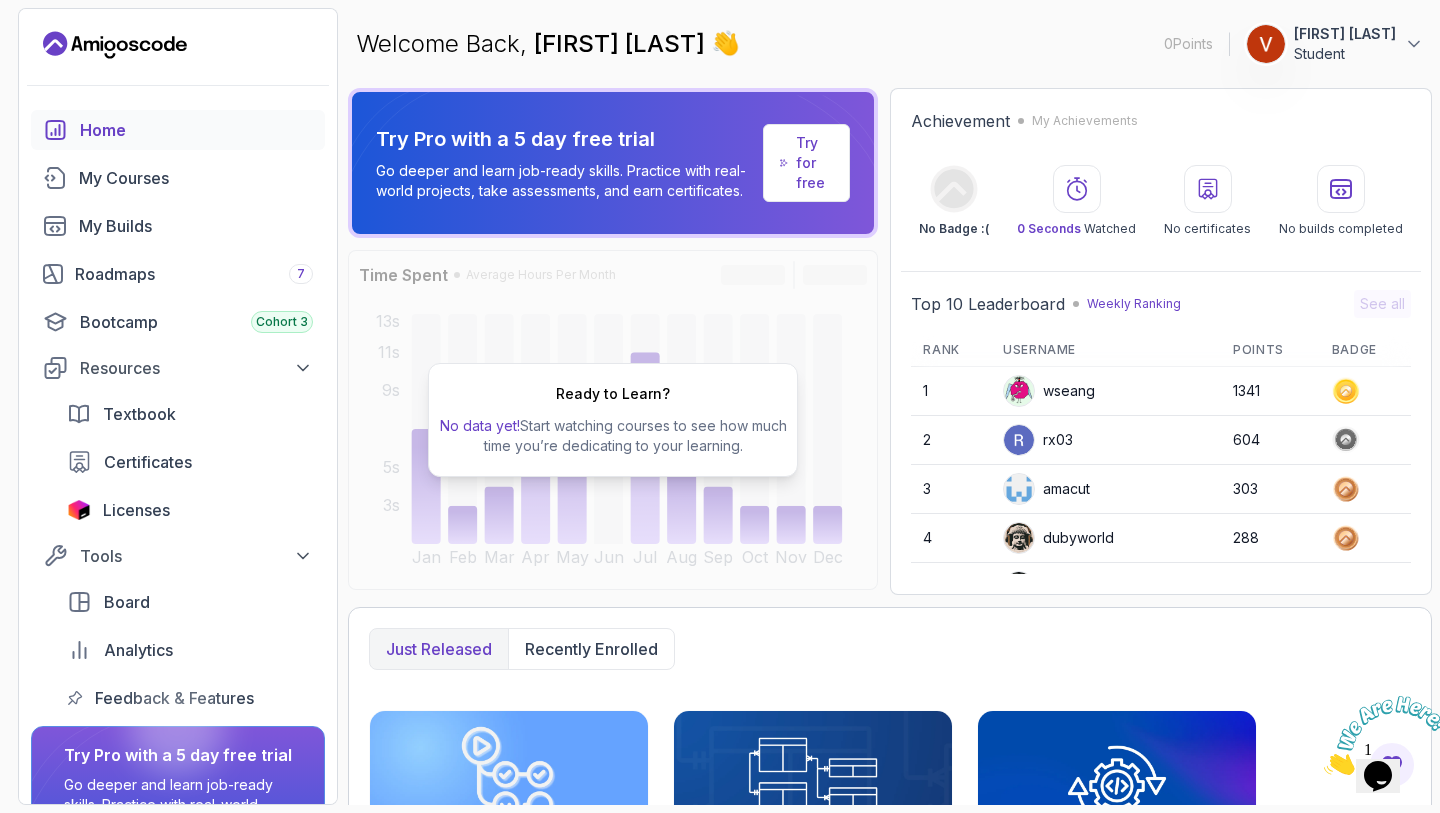 click on "Try for free" at bounding box center (814, 163) 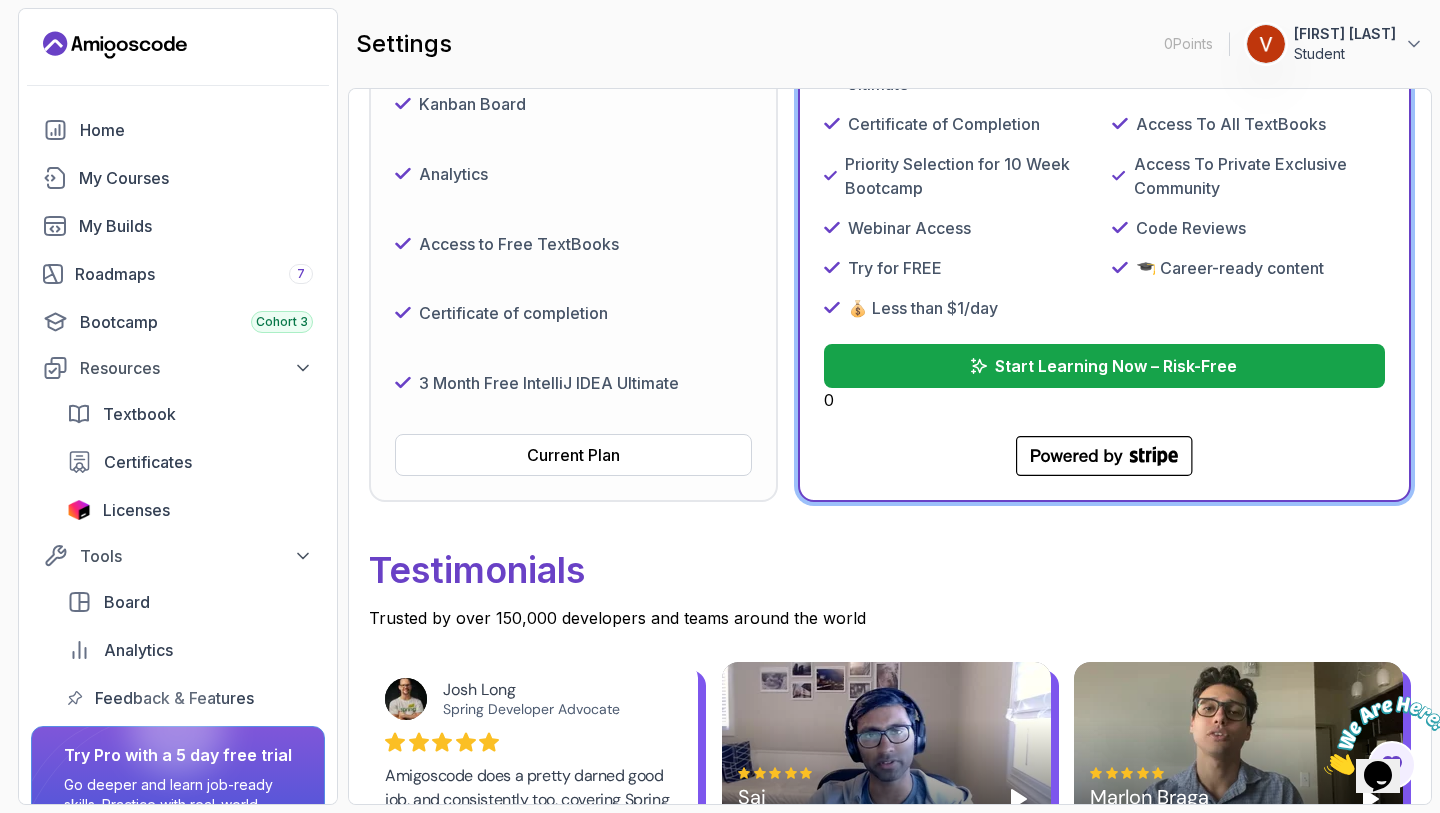 scroll, scrollTop: 531, scrollLeft: 0, axis: vertical 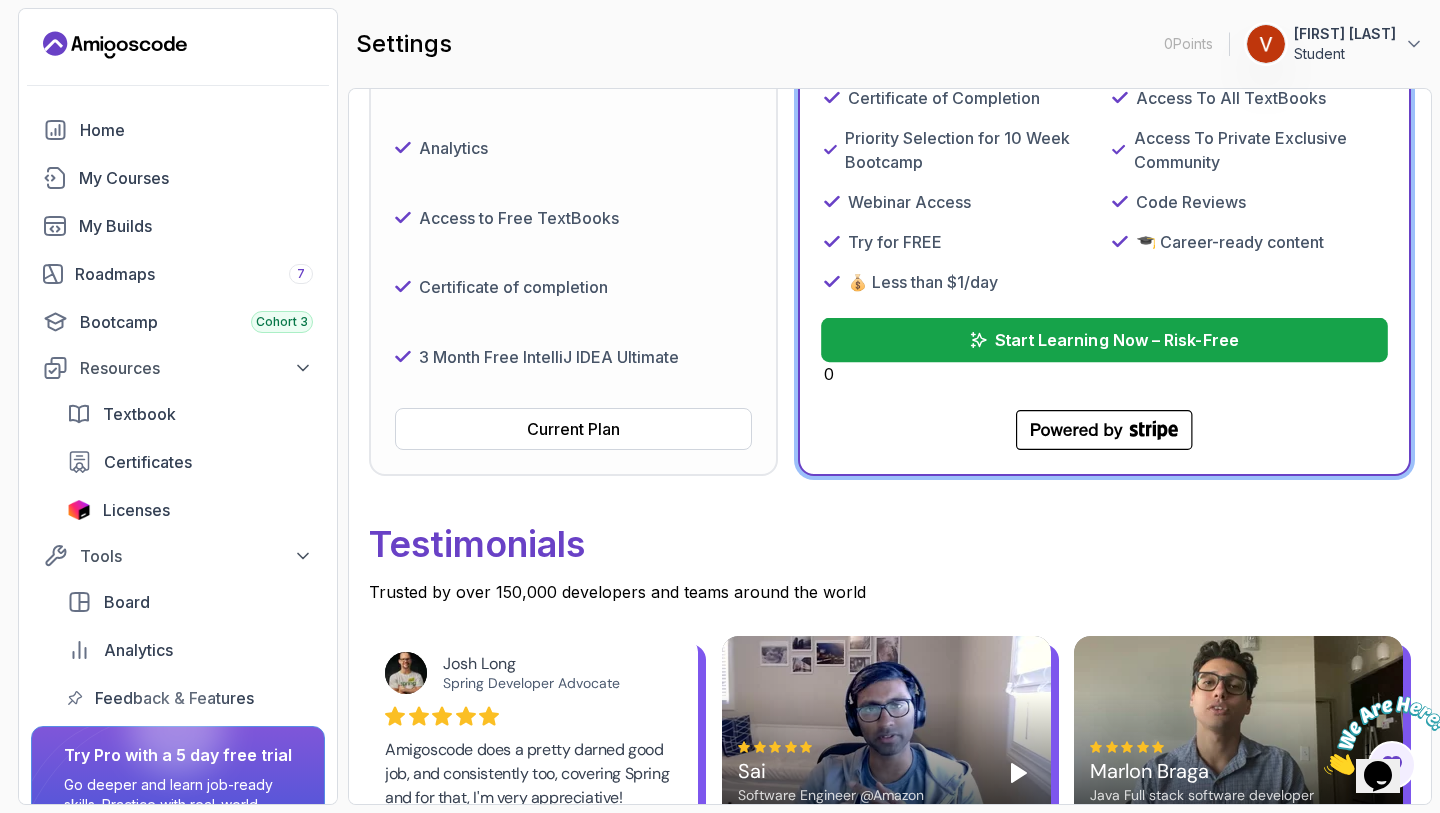 click on "Start Learning Now – Risk-Free" at bounding box center (1116, 340) 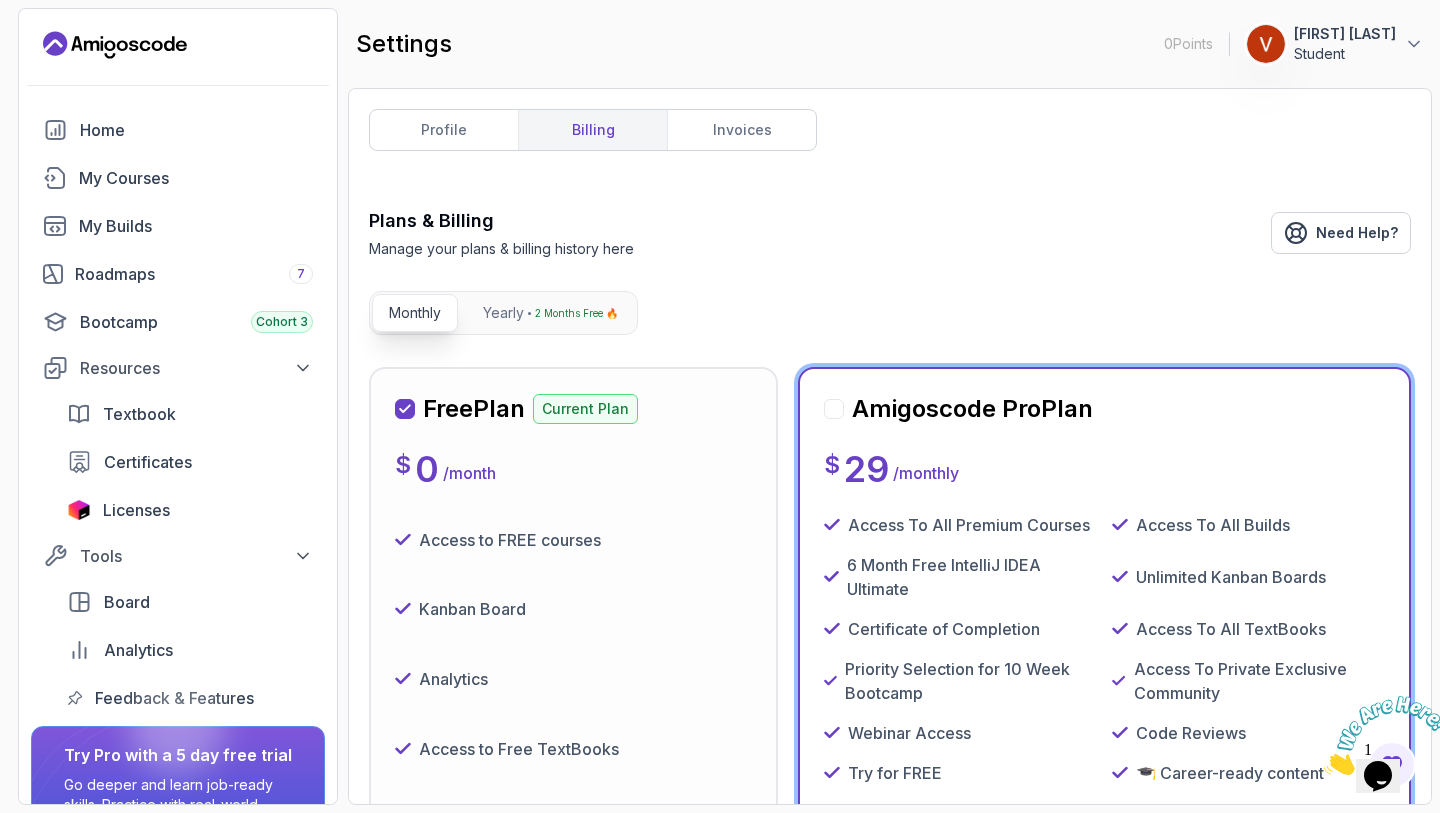 scroll, scrollTop: 14, scrollLeft: 0, axis: vertical 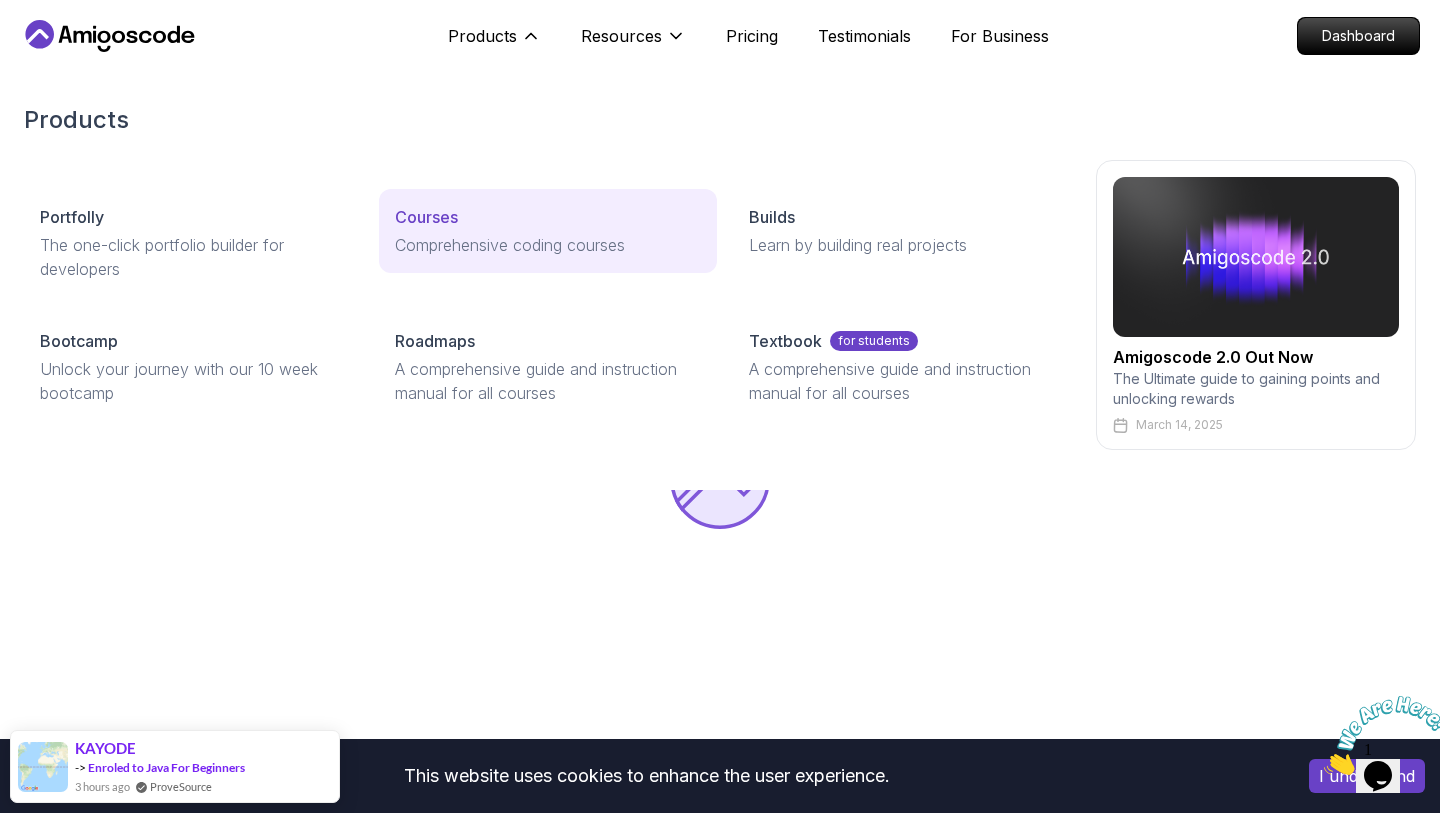 click on "Courses" at bounding box center [548, 217] 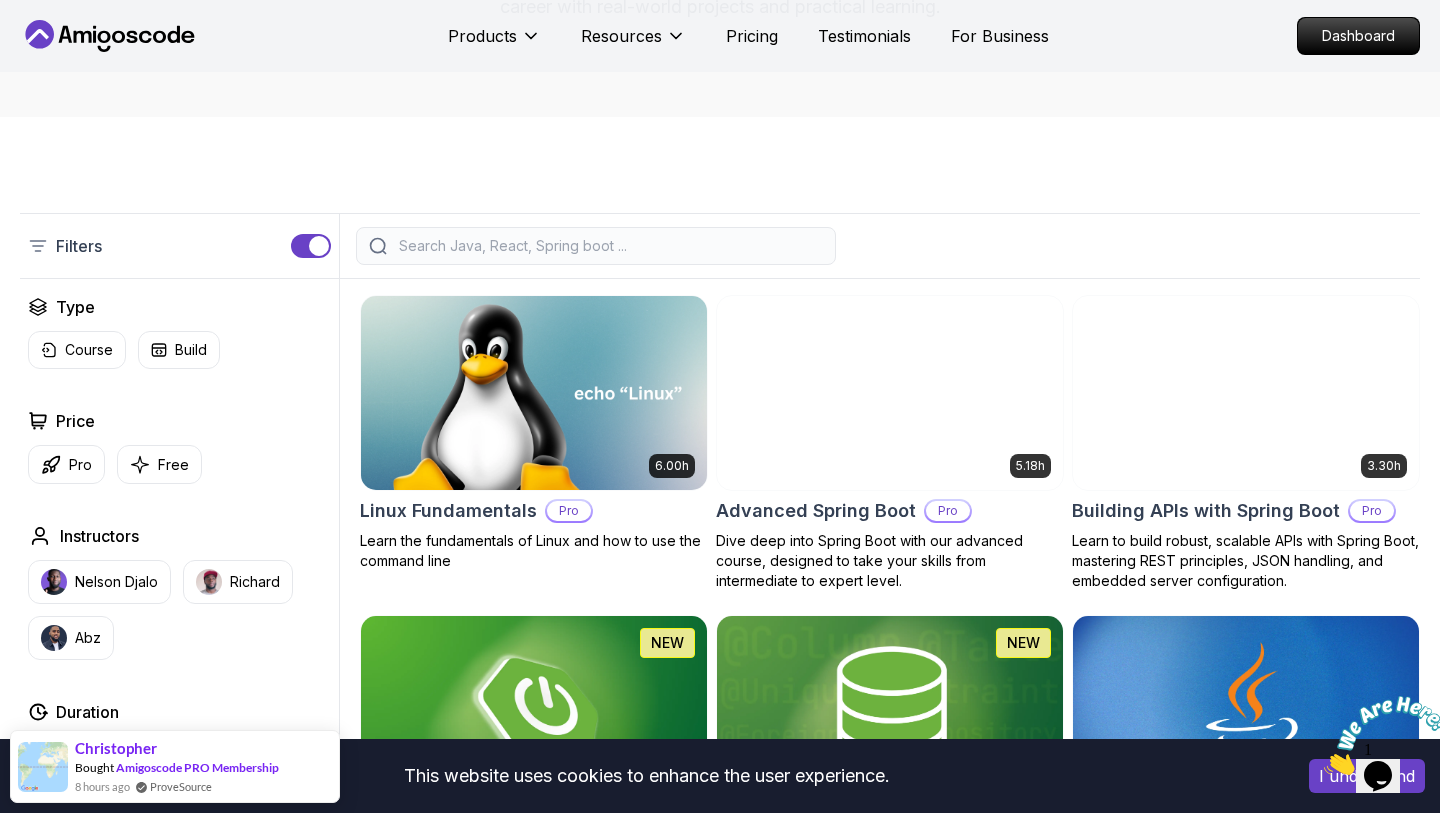 scroll, scrollTop: 368, scrollLeft: 0, axis: vertical 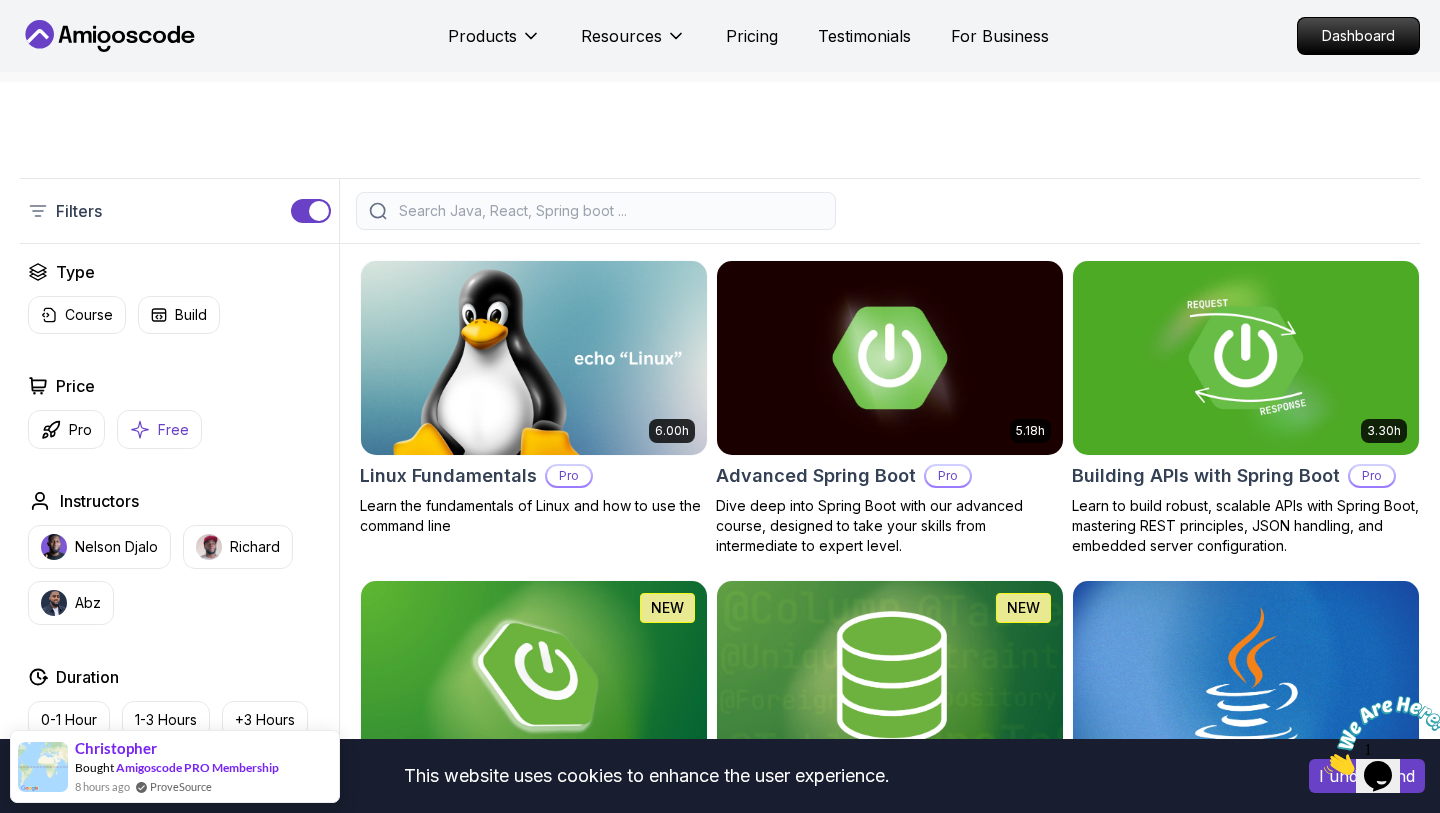 click on "Free" at bounding box center [173, 430] 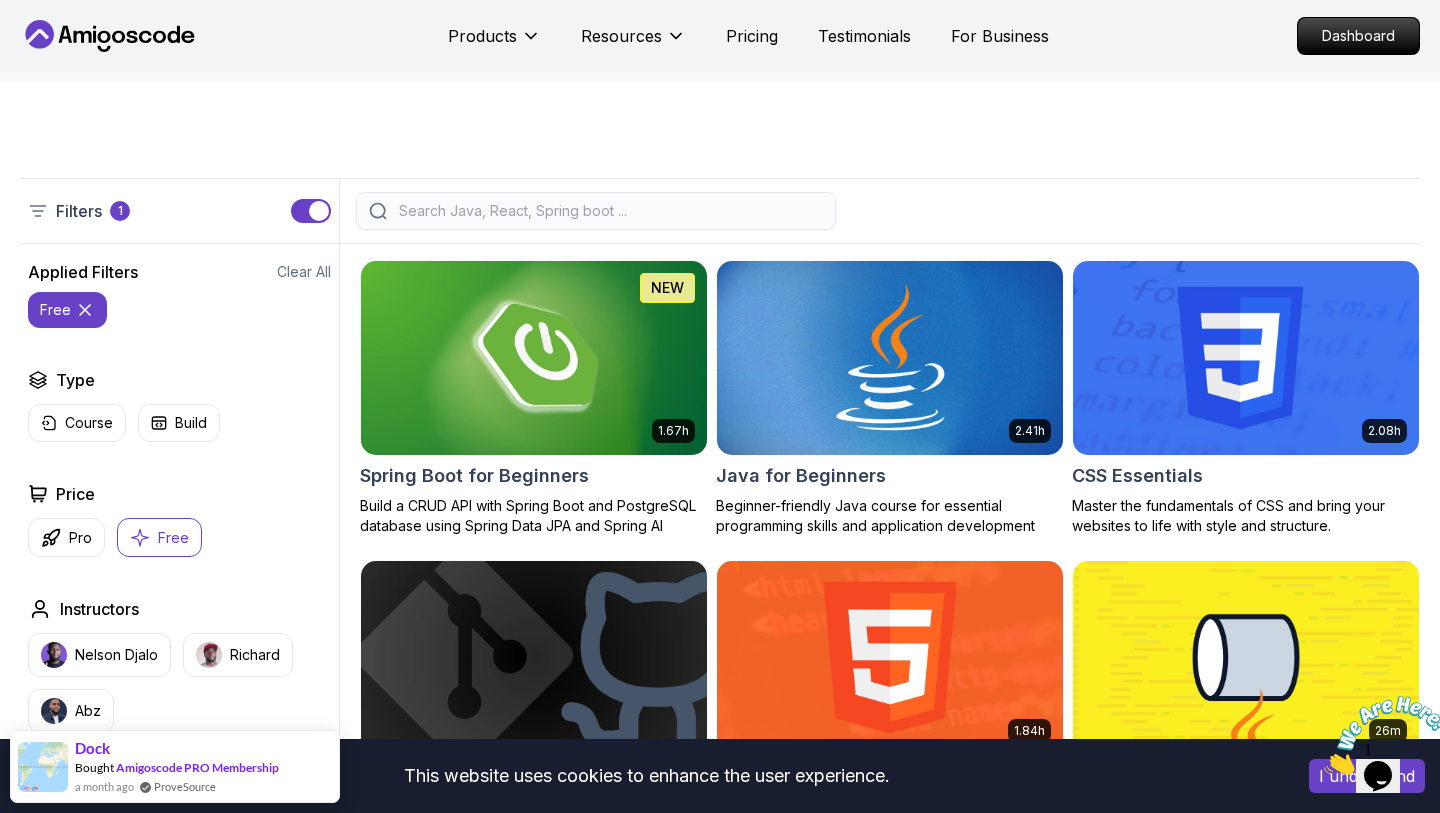 click at bounding box center (889, 357) 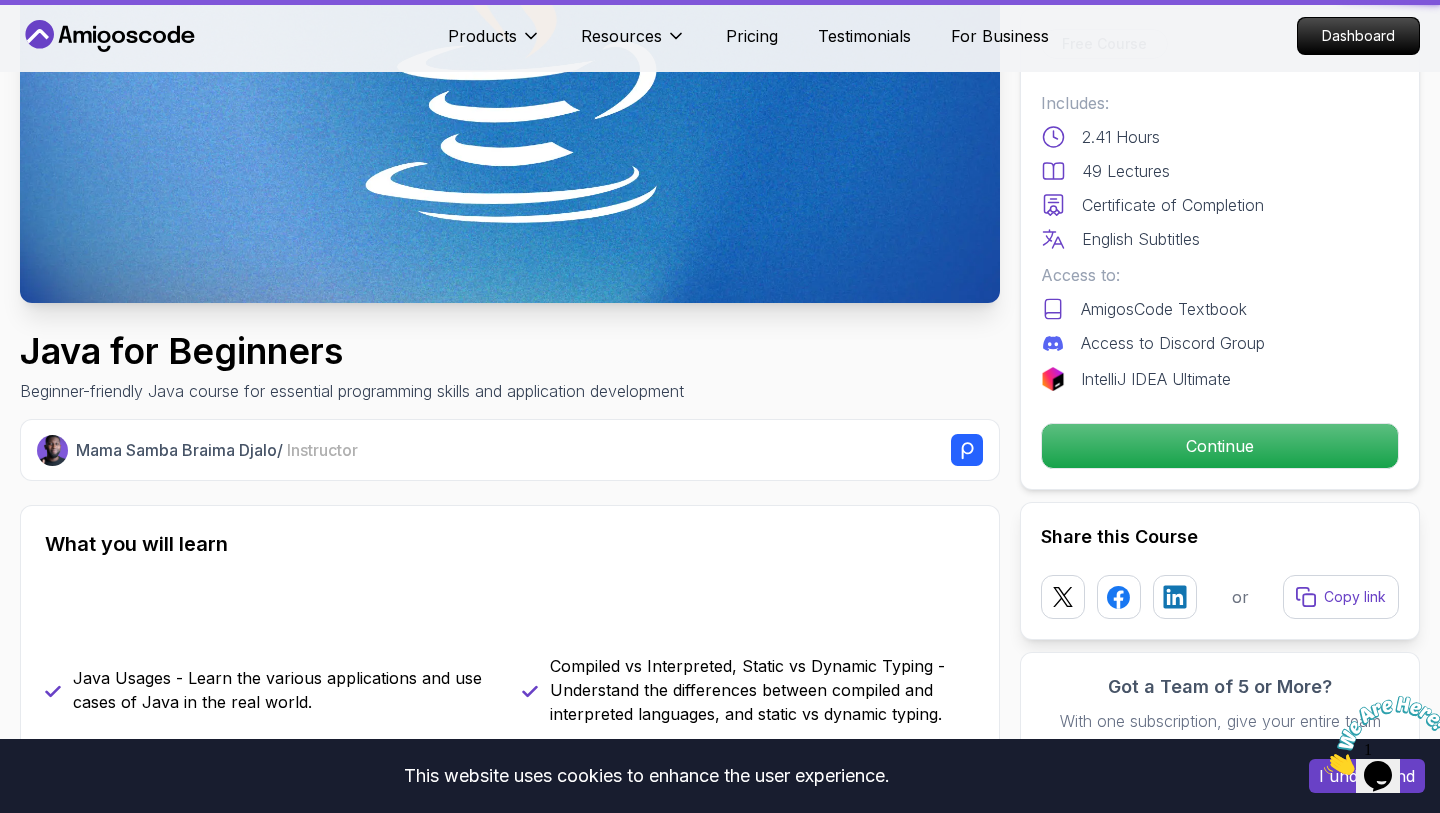 scroll, scrollTop: 0, scrollLeft: 0, axis: both 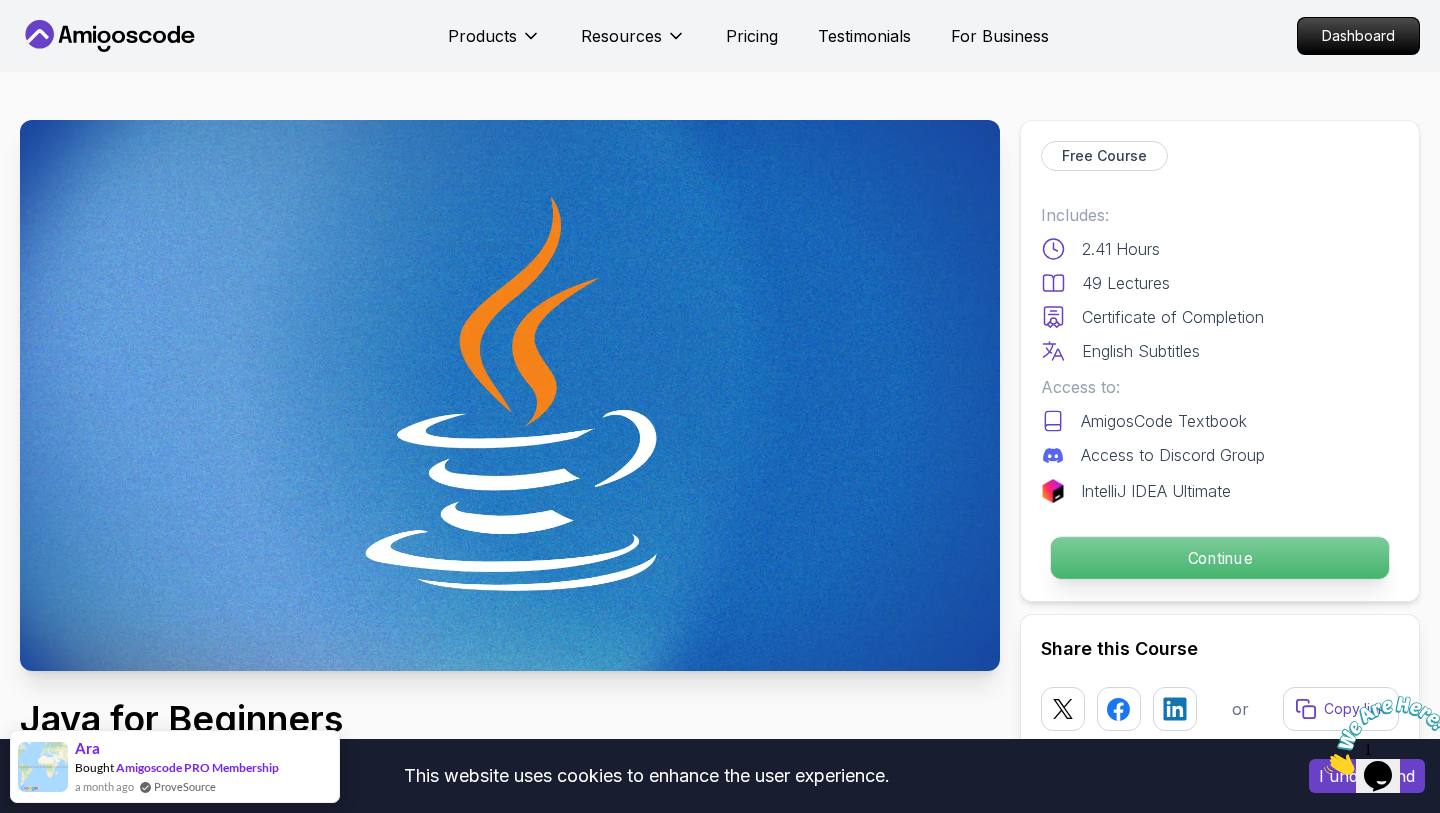click on "Continue" at bounding box center [1220, 558] 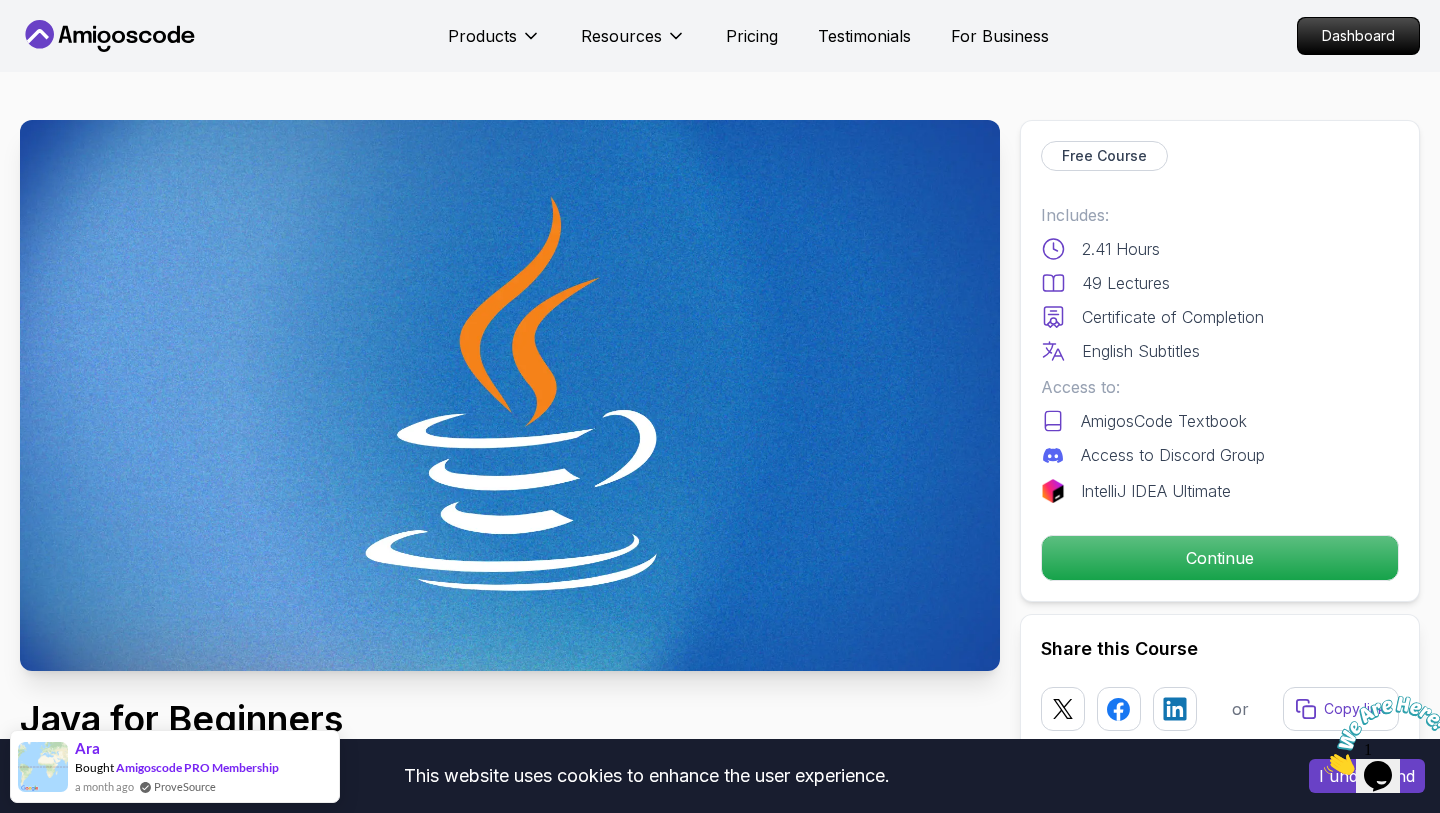 scroll, scrollTop: 144, scrollLeft: 0, axis: vertical 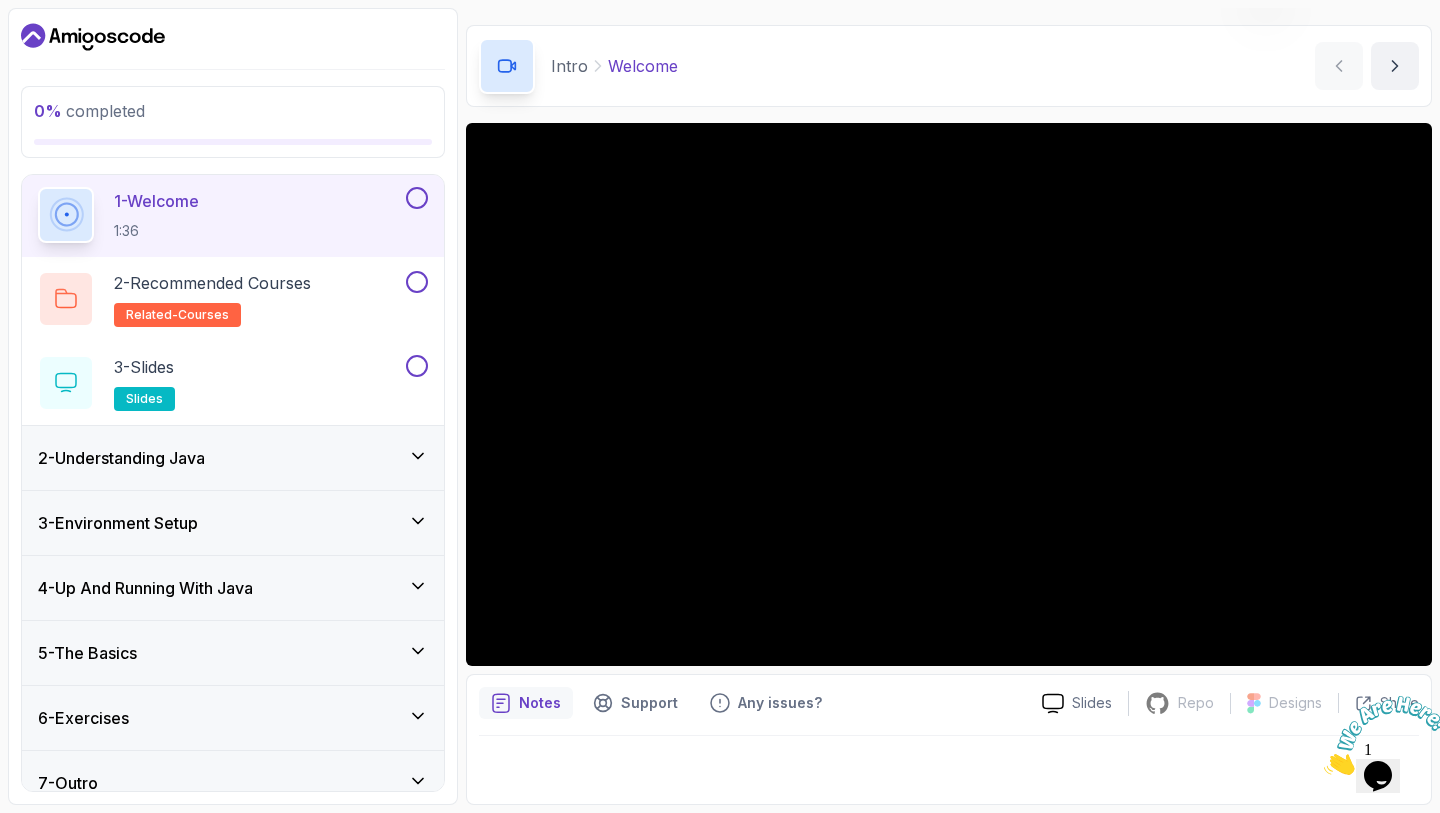 click on "4  -  Up And Running With Java" at bounding box center [233, 588] 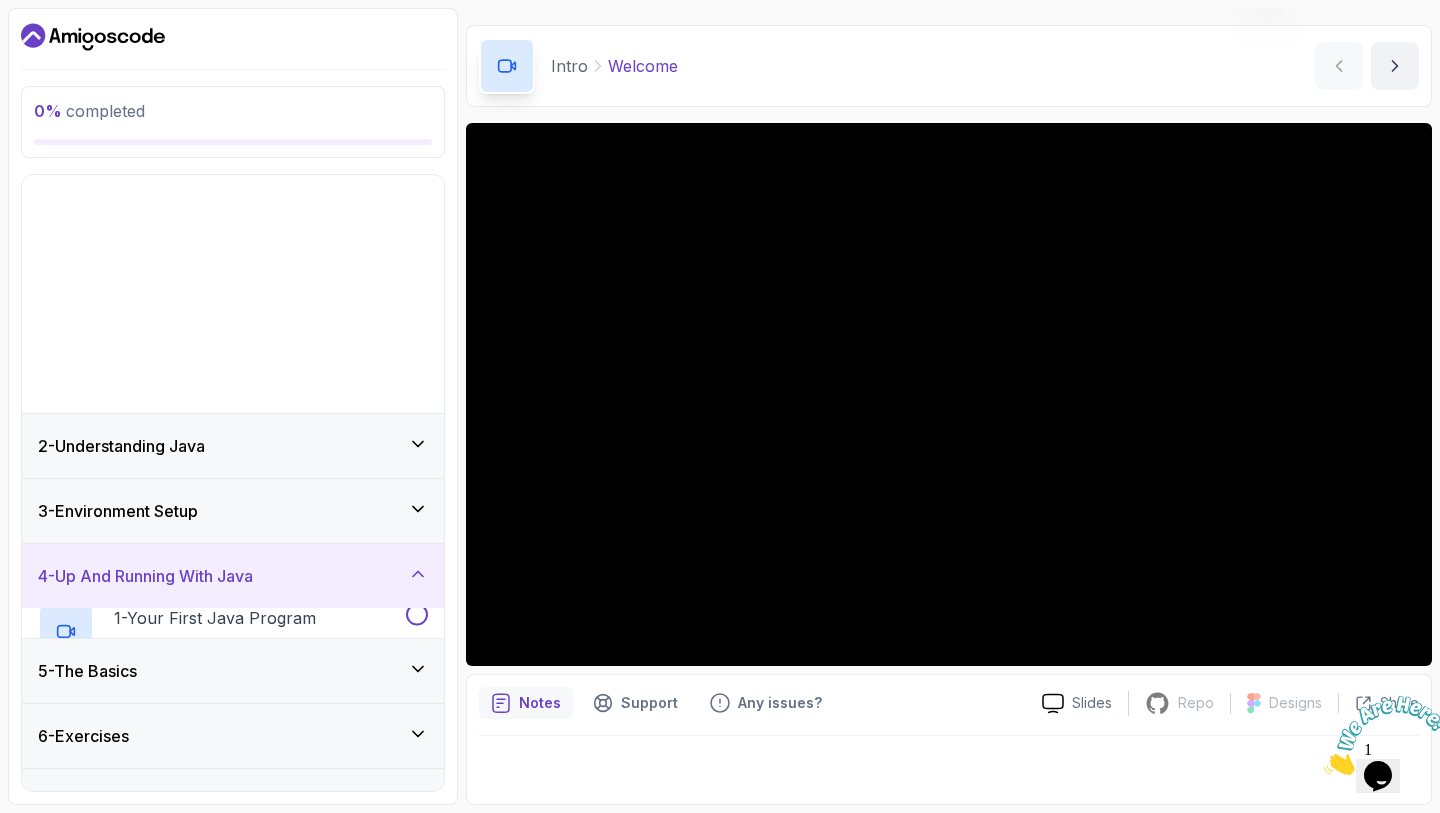 scroll, scrollTop: 0, scrollLeft: 0, axis: both 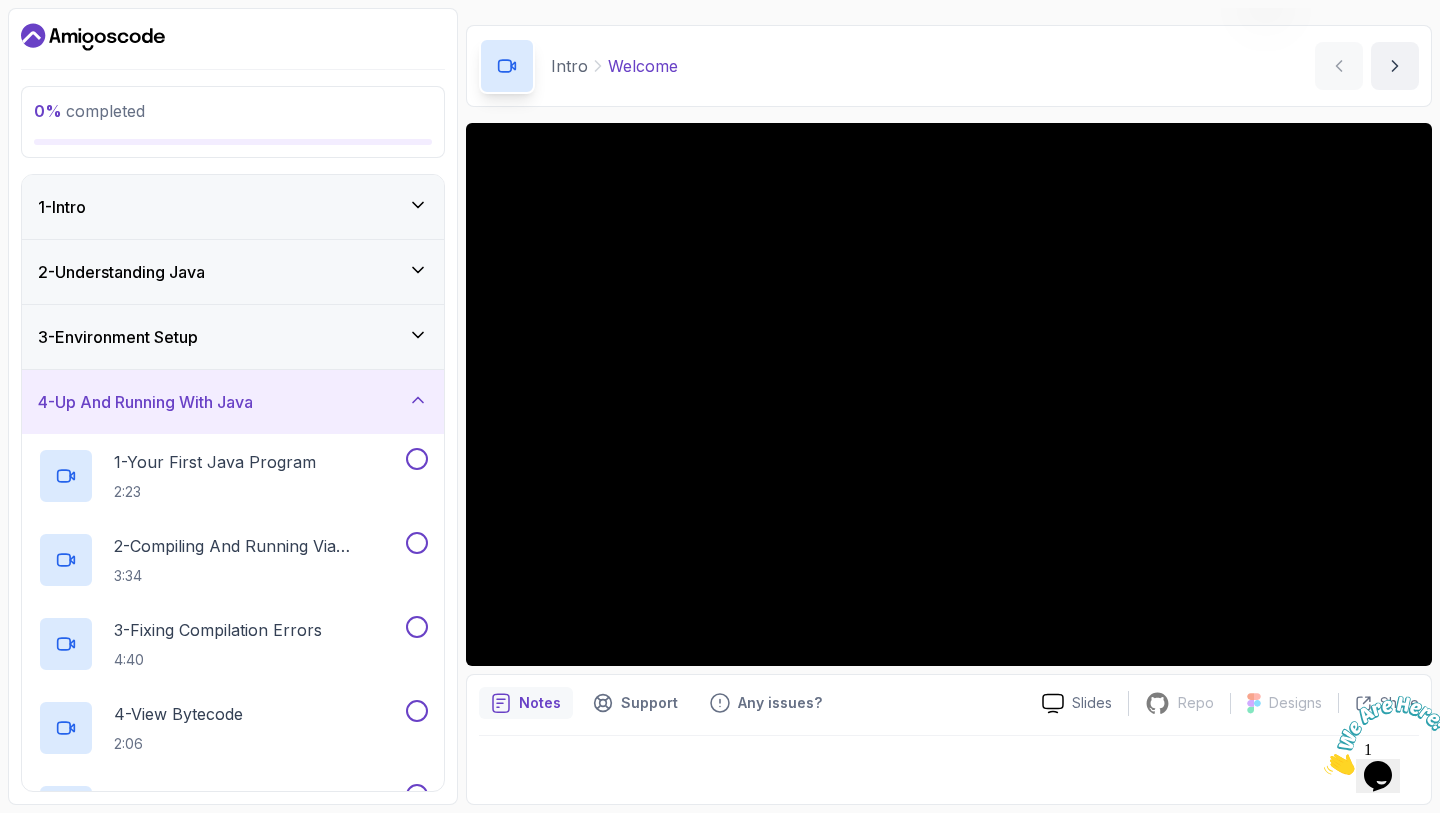 click on "4  -  Up And Running With Java" at bounding box center (233, 402) 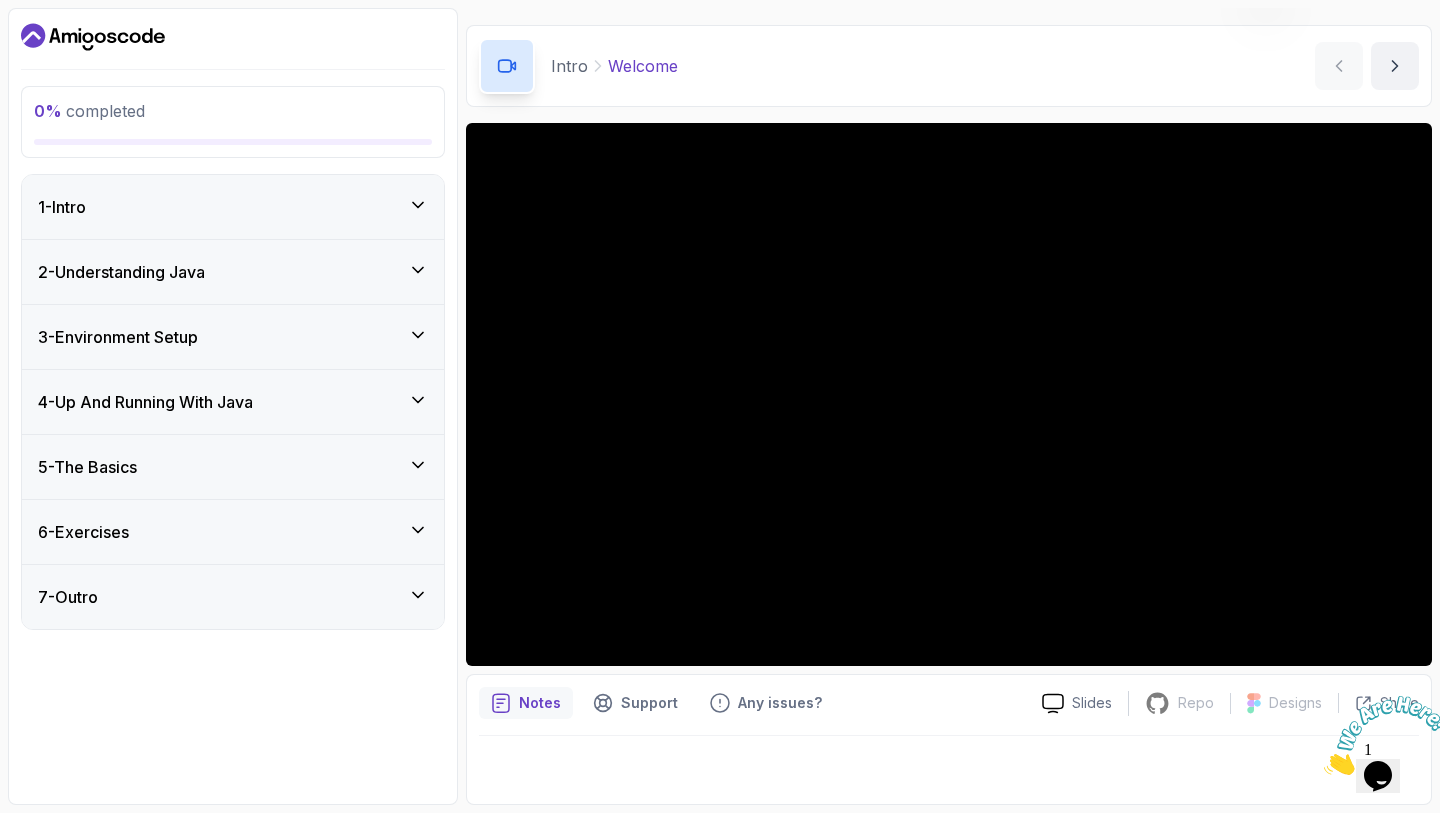 click on "5  -  The Basics" at bounding box center (233, 467) 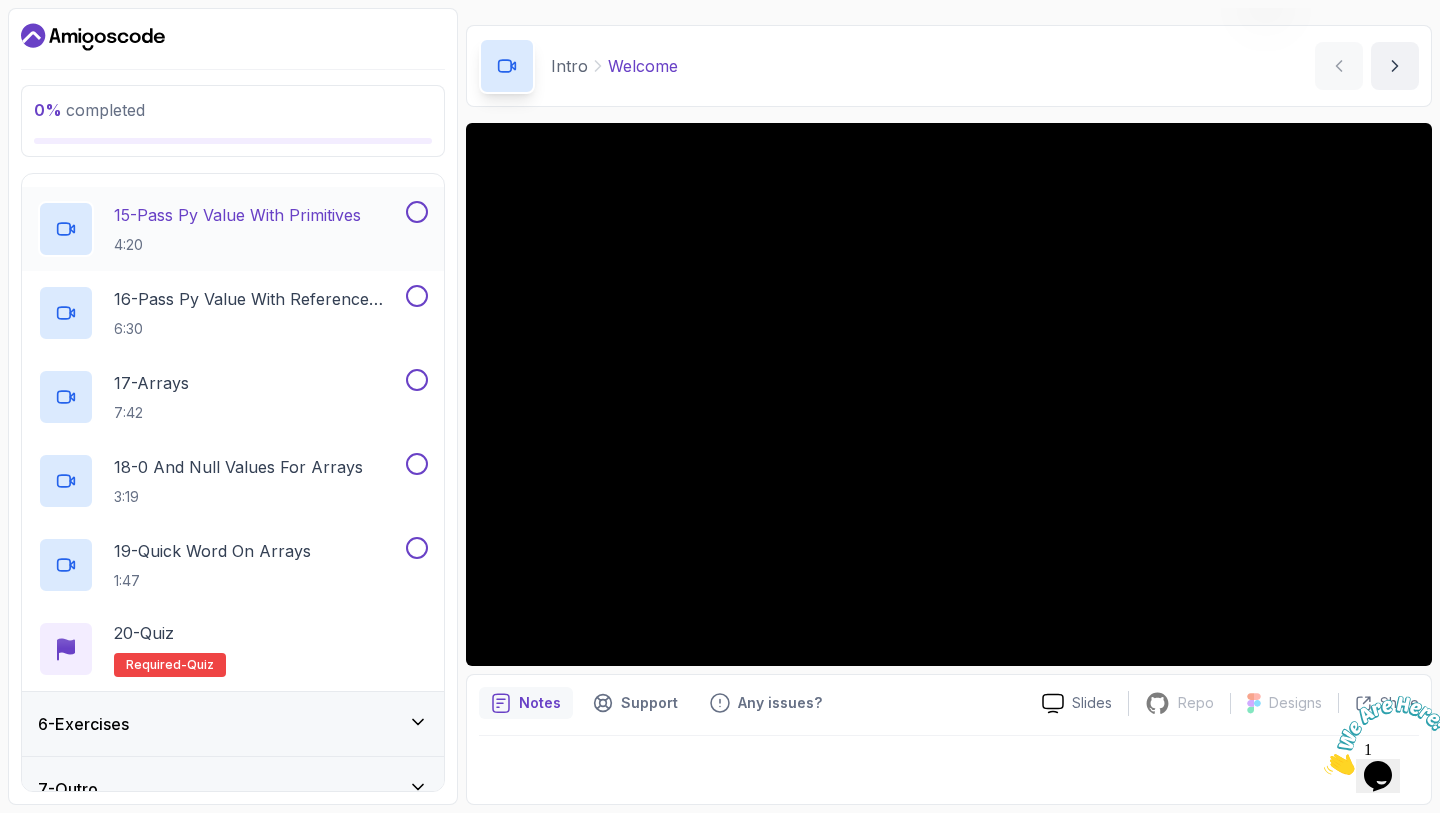 scroll, scrollTop: 1517, scrollLeft: 0, axis: vertical 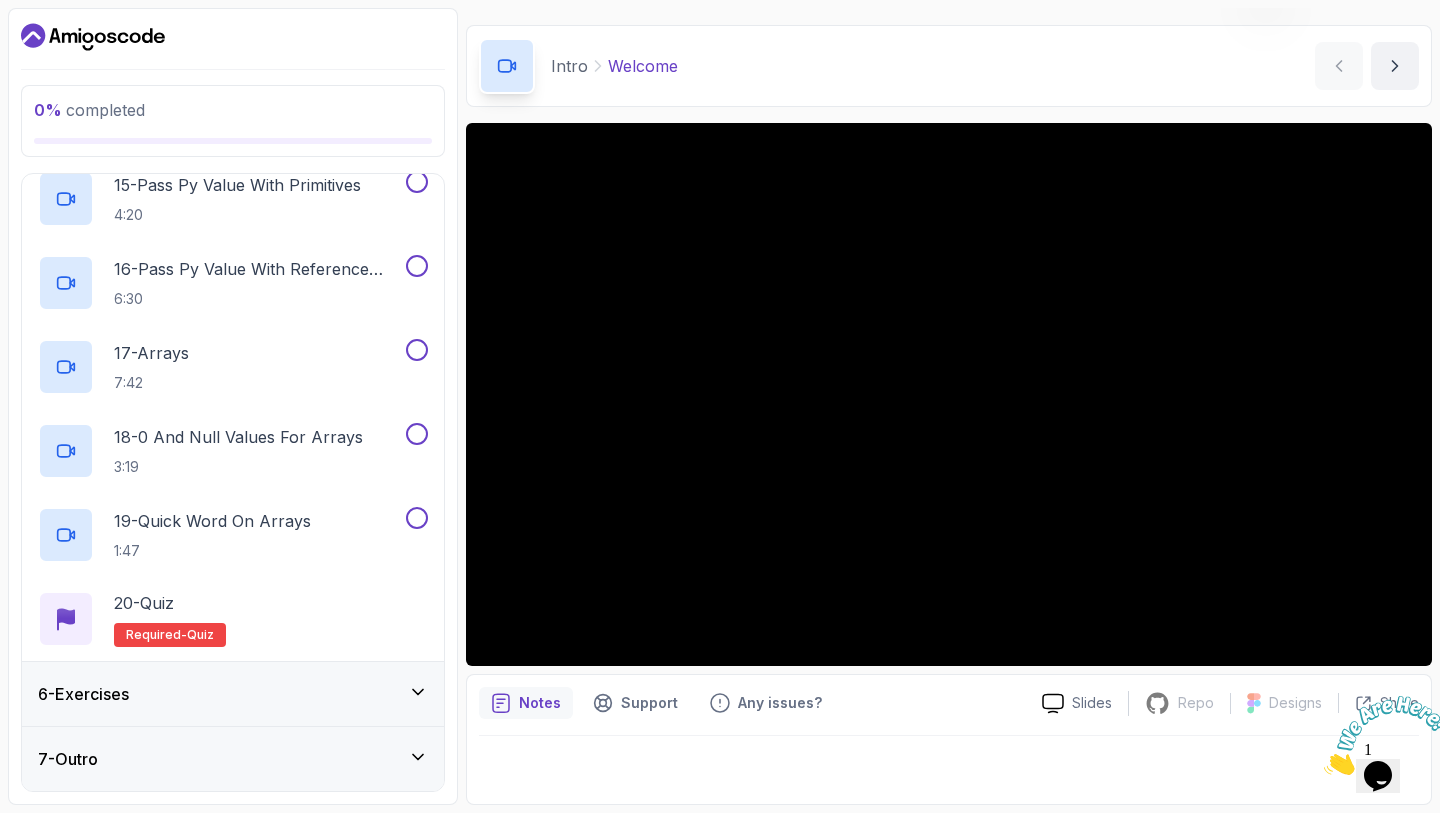 click on "6  -  Exercises" at bounding box center (233, 694) 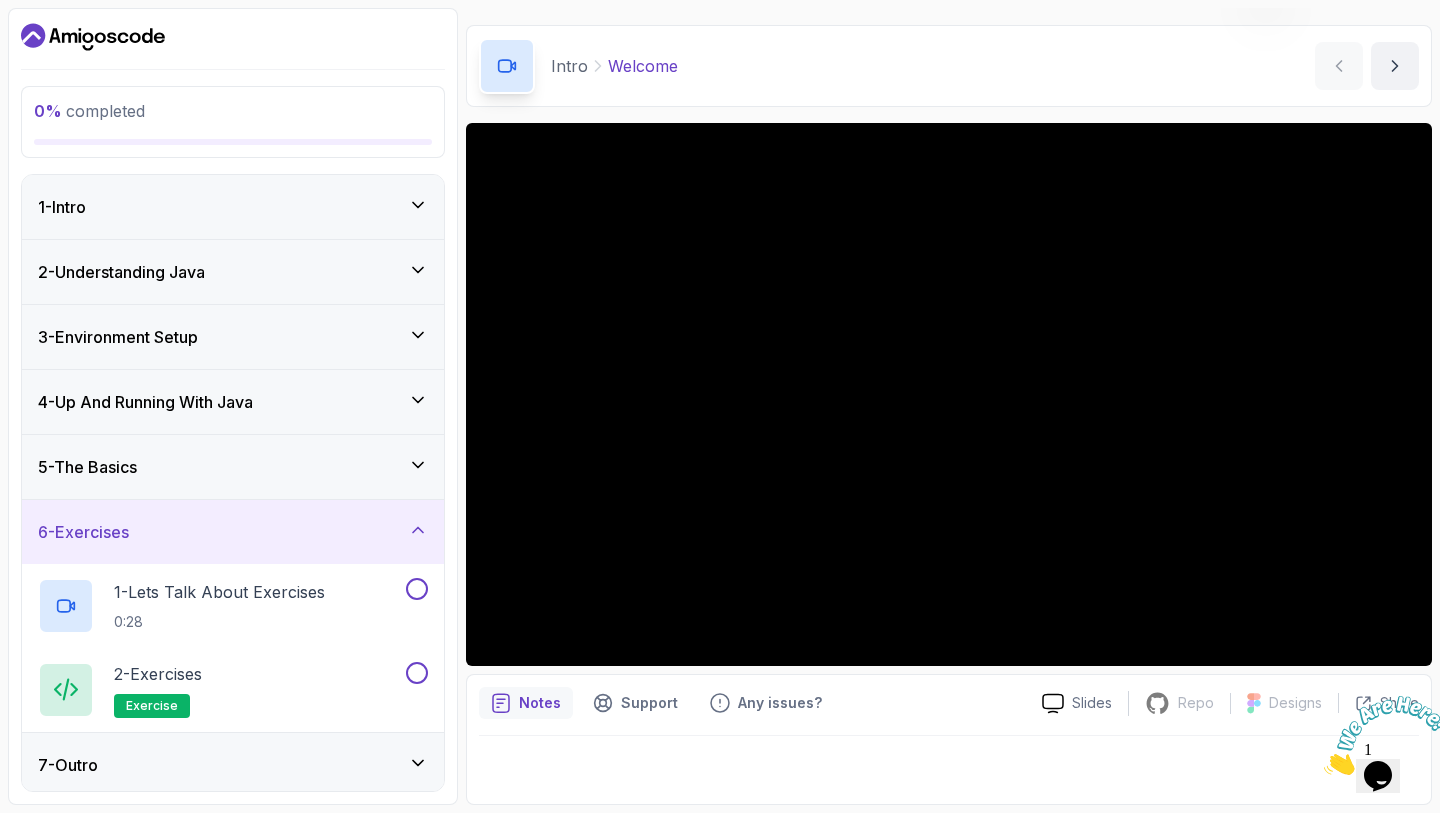 scroll, scrollTop: 6, scrollLeft: 0, axis: vertical 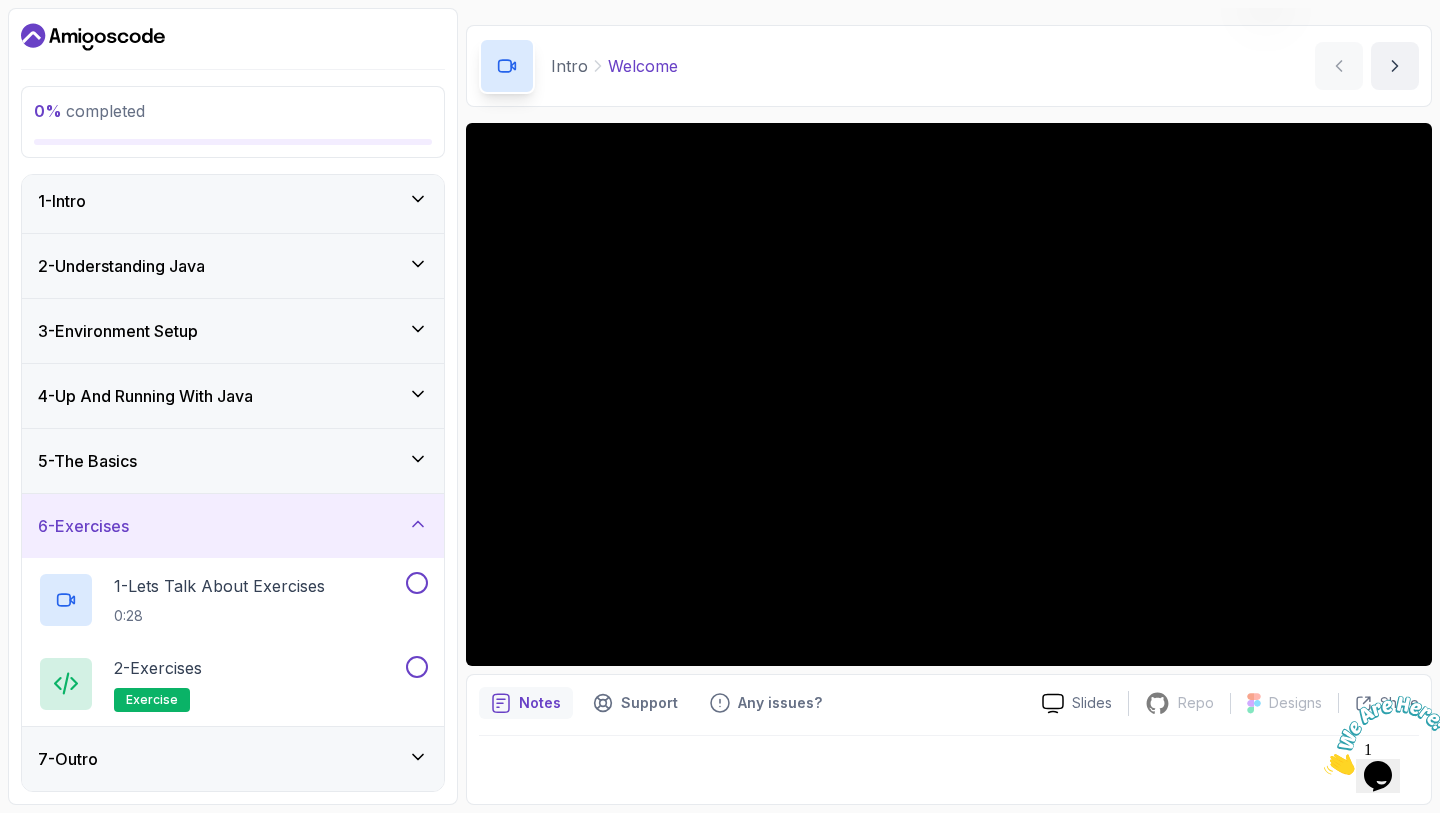 click on "7  -  Outro" at bounding box center [233, 759] 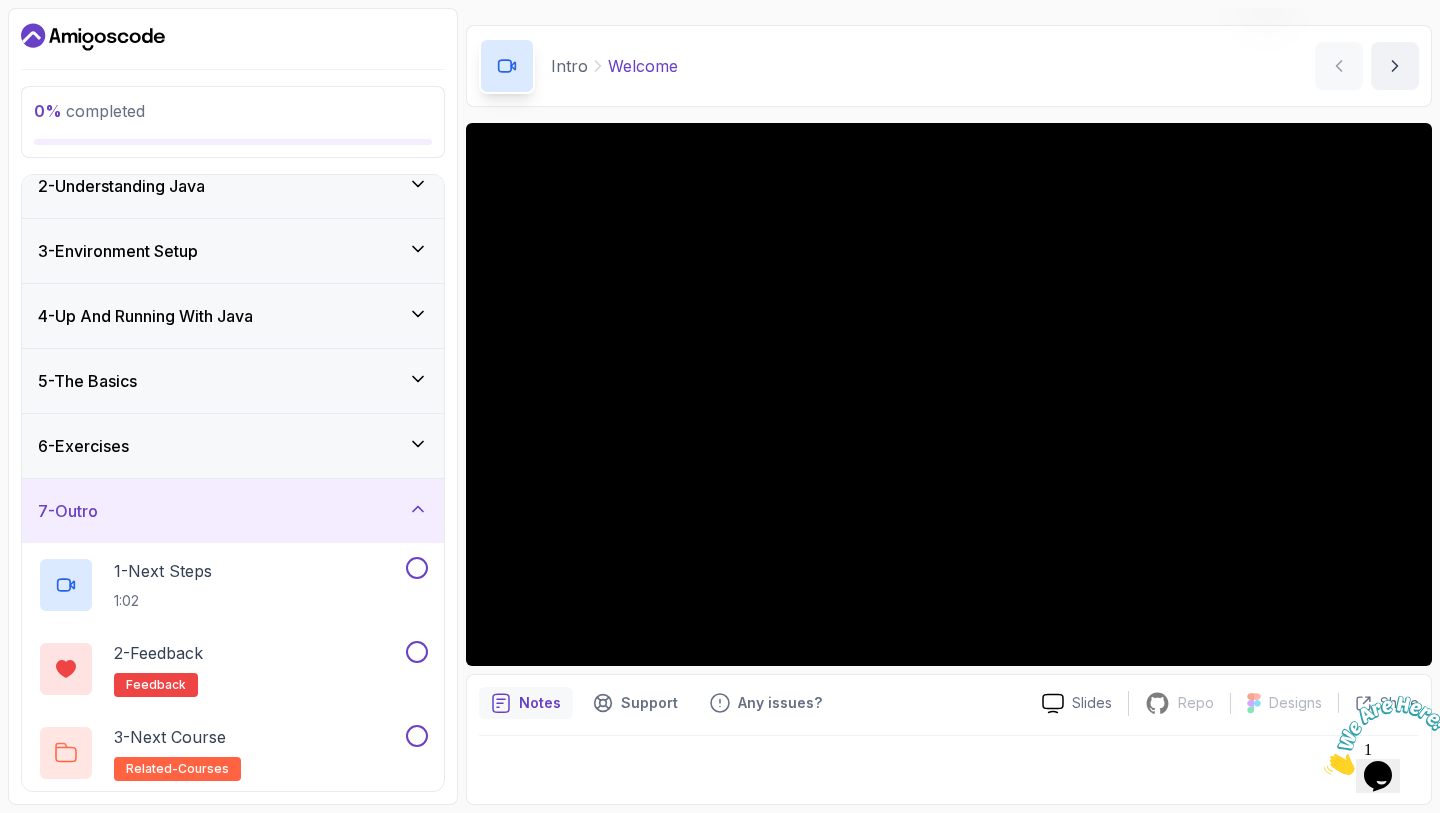 scroll, scrollTop: 90, scrollLeft: 0, axis: vertical 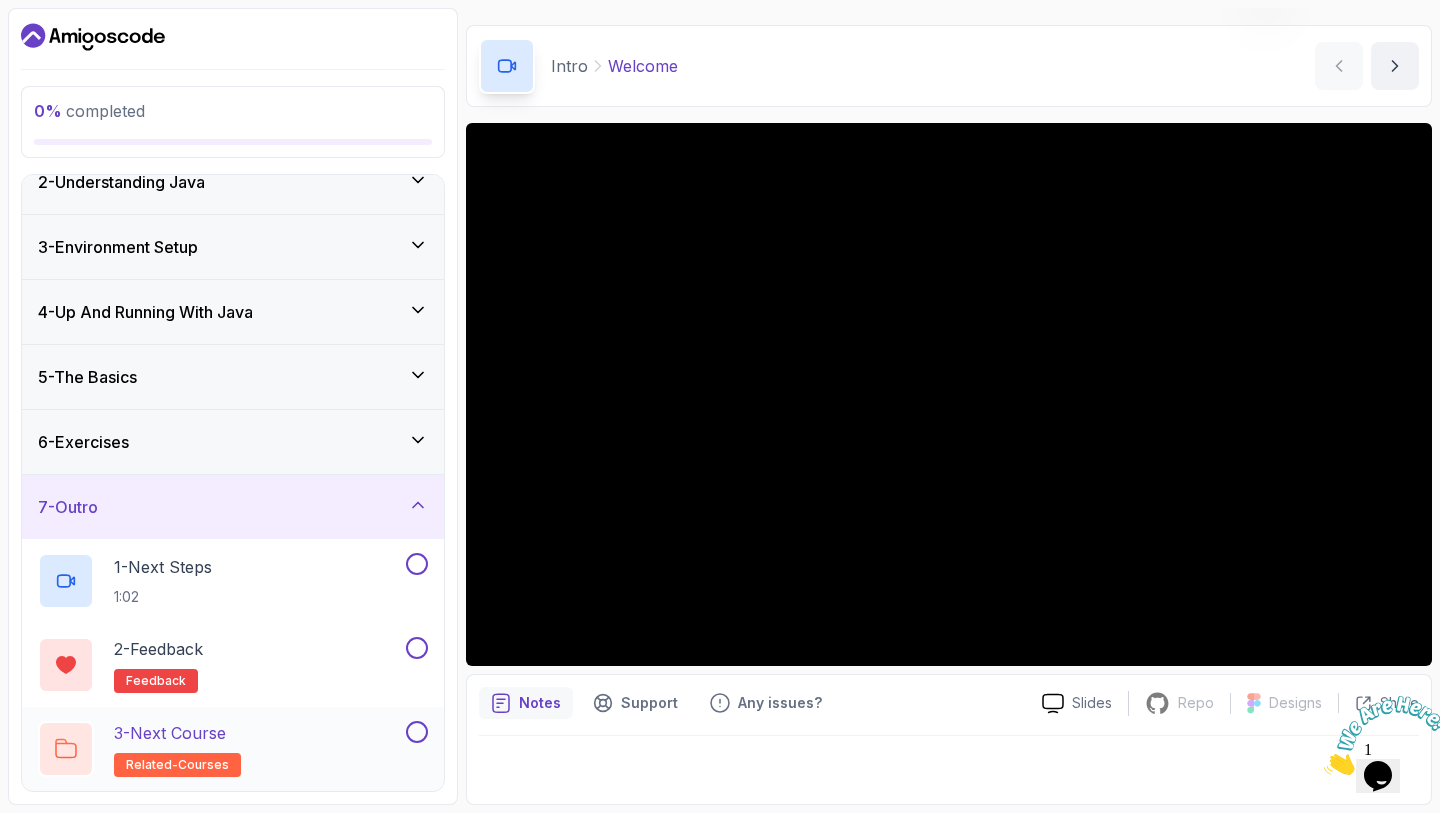 click on "3  -  Next Course related-courses" at bounding box center (220, 749) 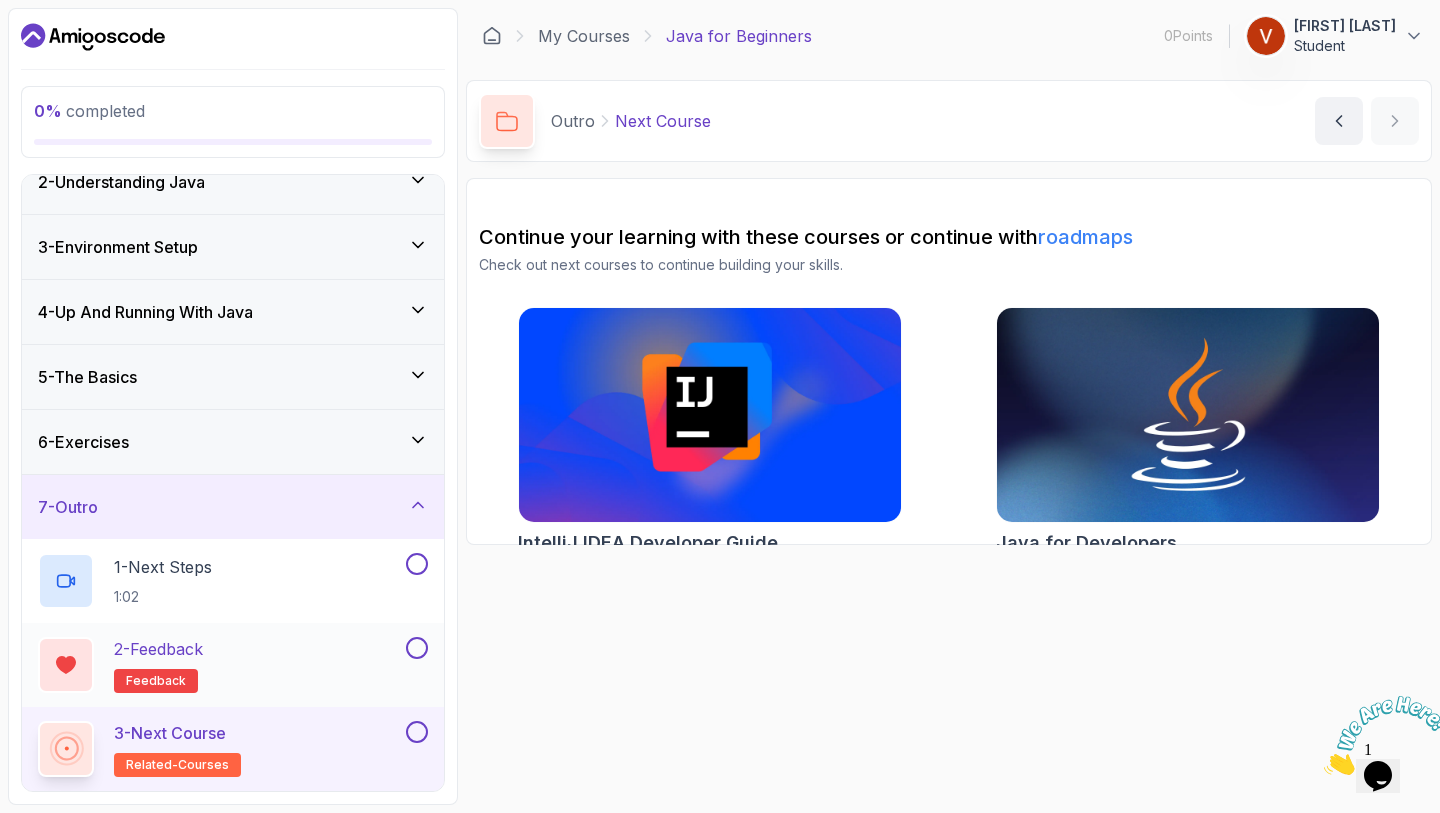 scroll, scrollTop: 0, scrollLeft: 0, axis: both 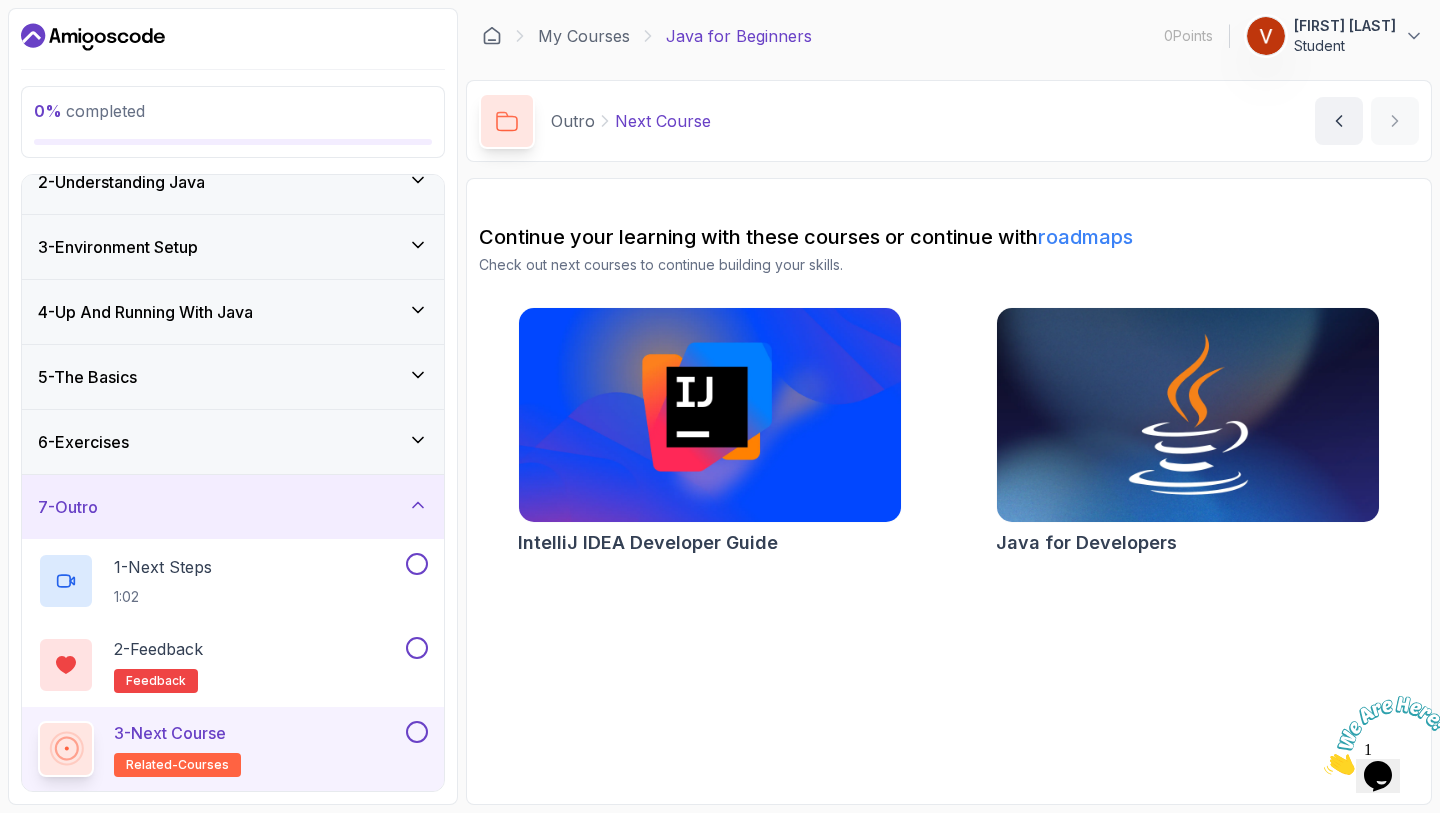click at bounding box center [1187, 415] 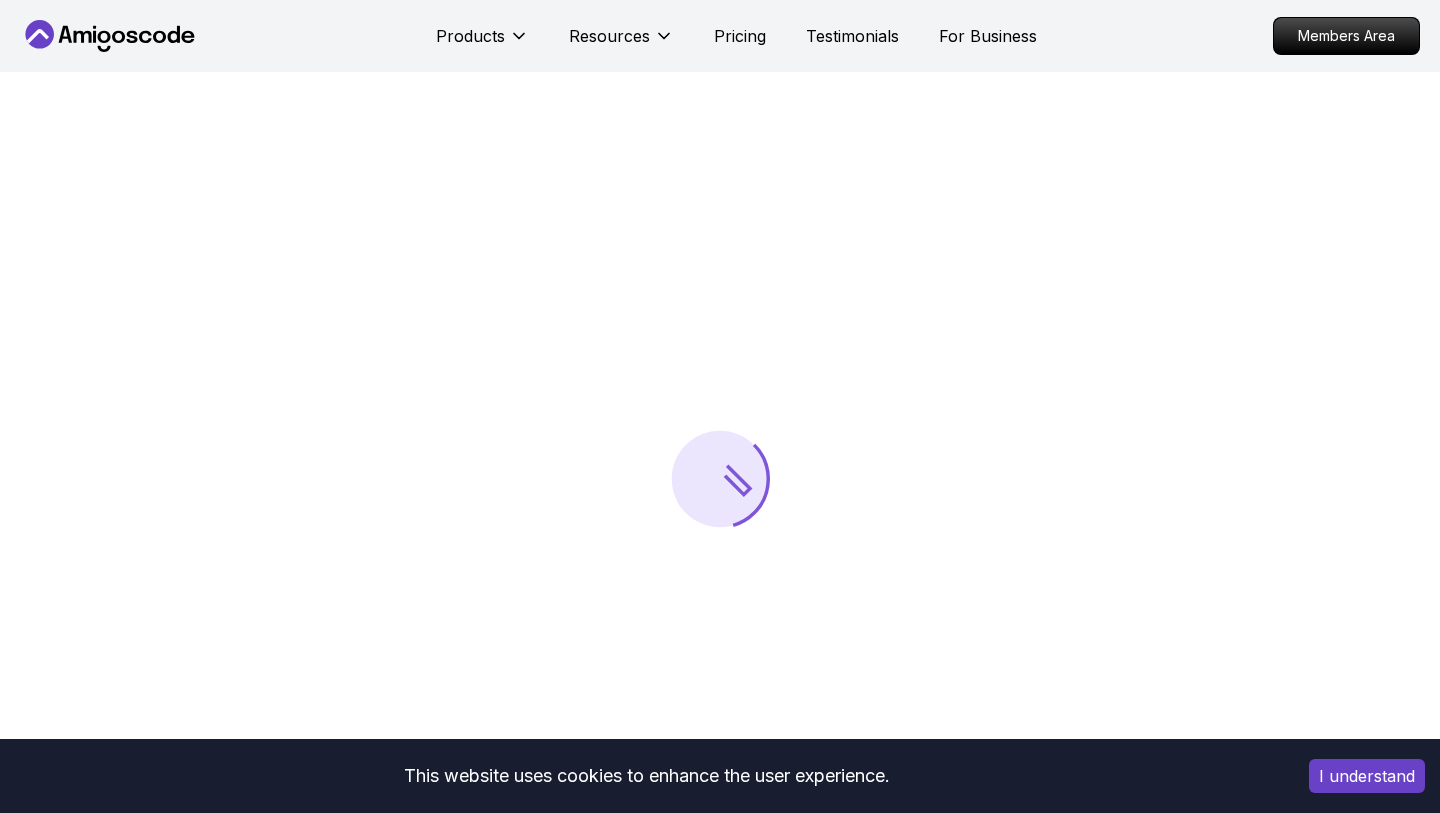 scroll, scrollTop: 0, scrollLeft: 0, axis: both 